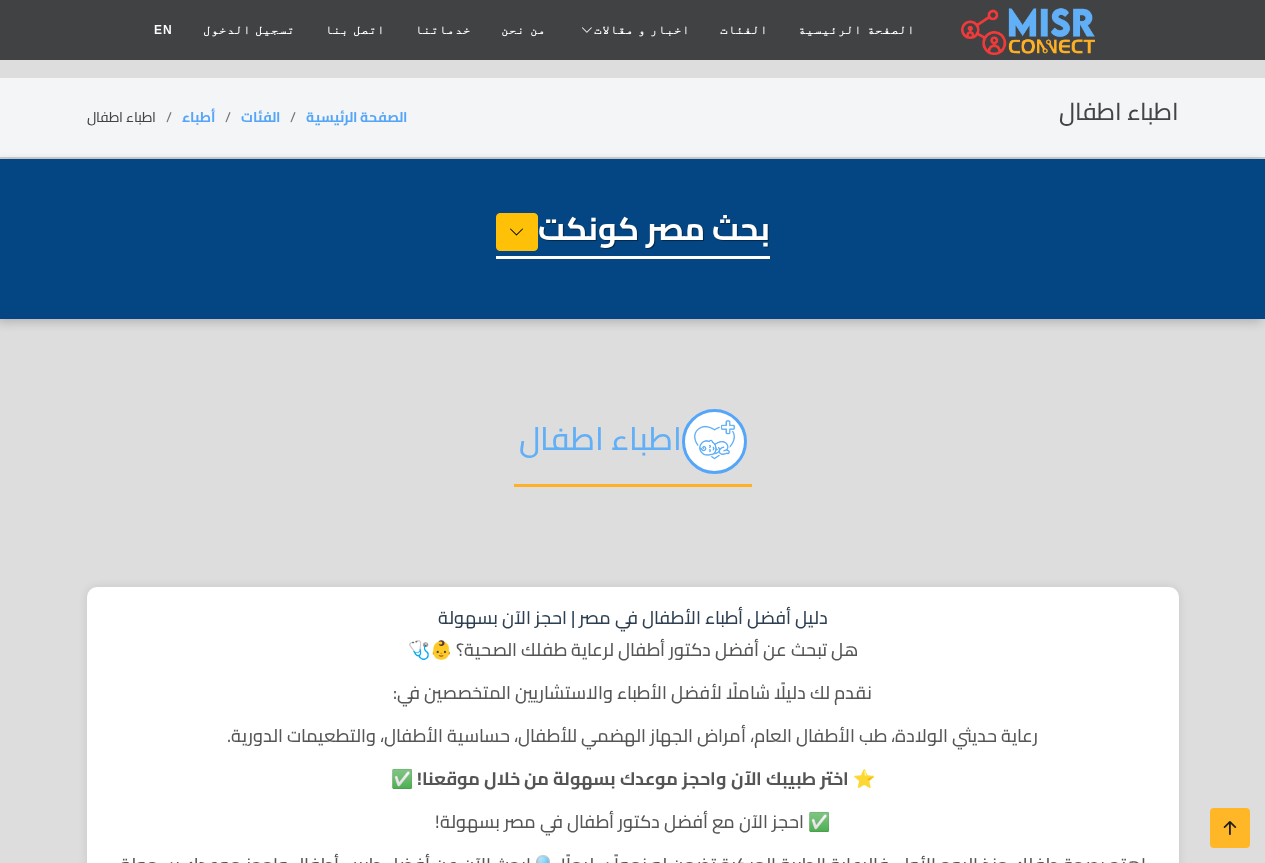 select on "*****" 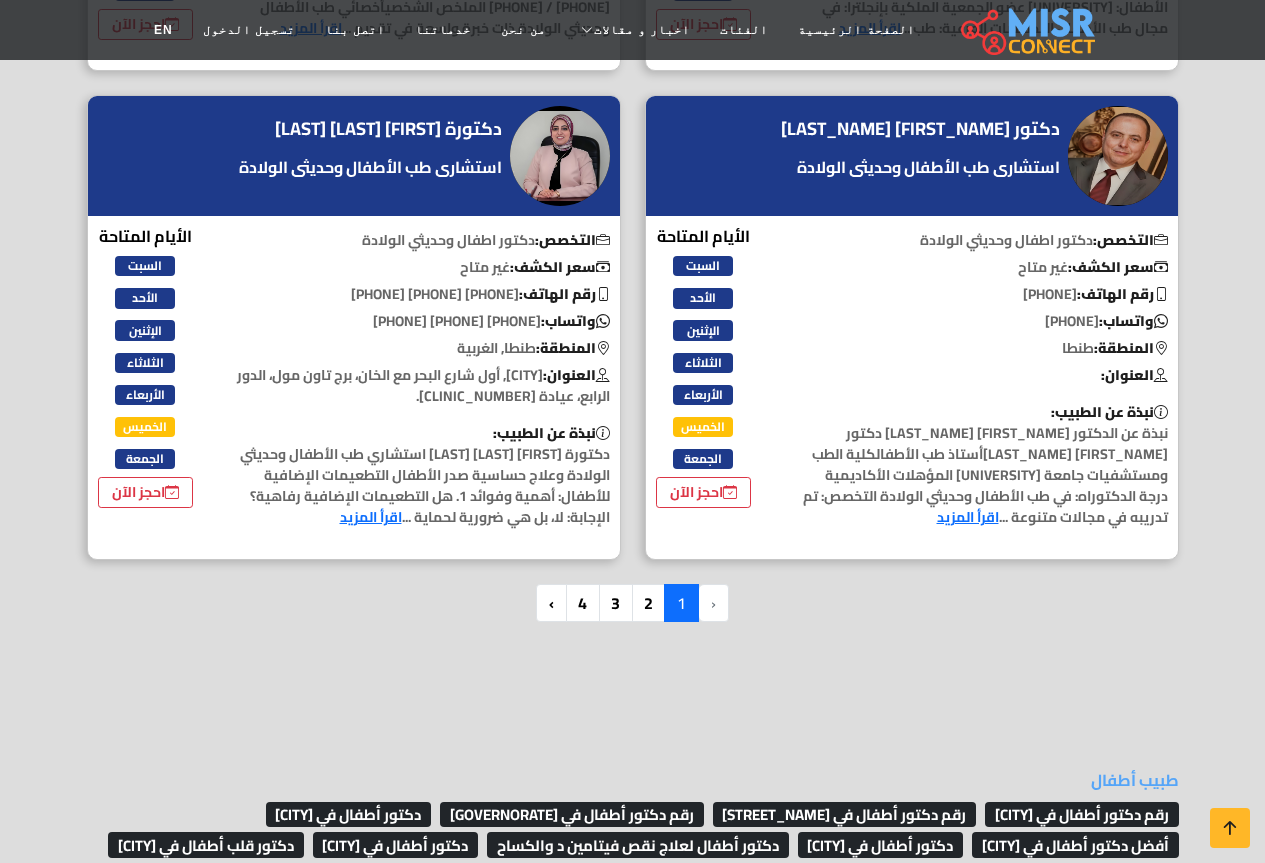 scroll, scrollTop: 6000, scrollLeft: 0, axis: vertical 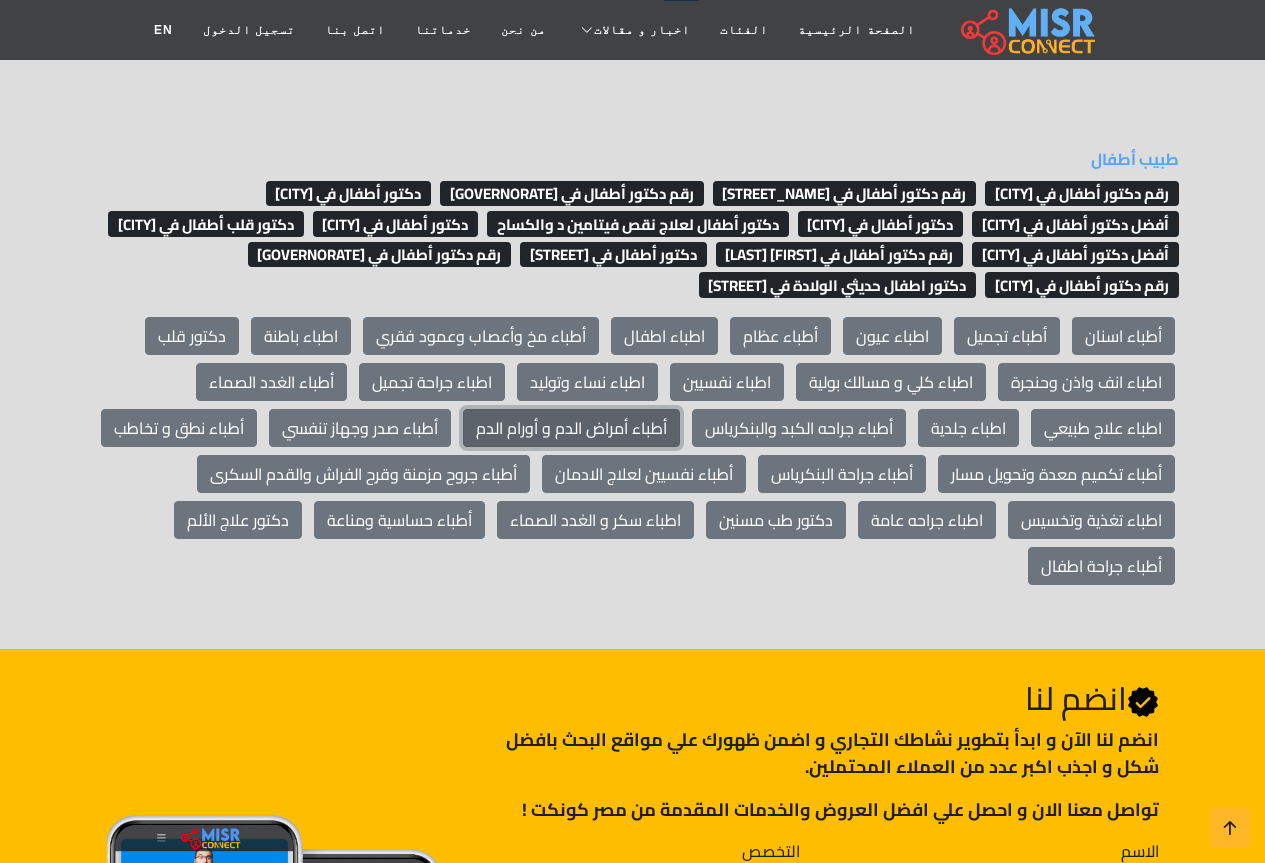 click on "أطباء أمراض الدم و أورام الدم" at bounding box center (571, 428) 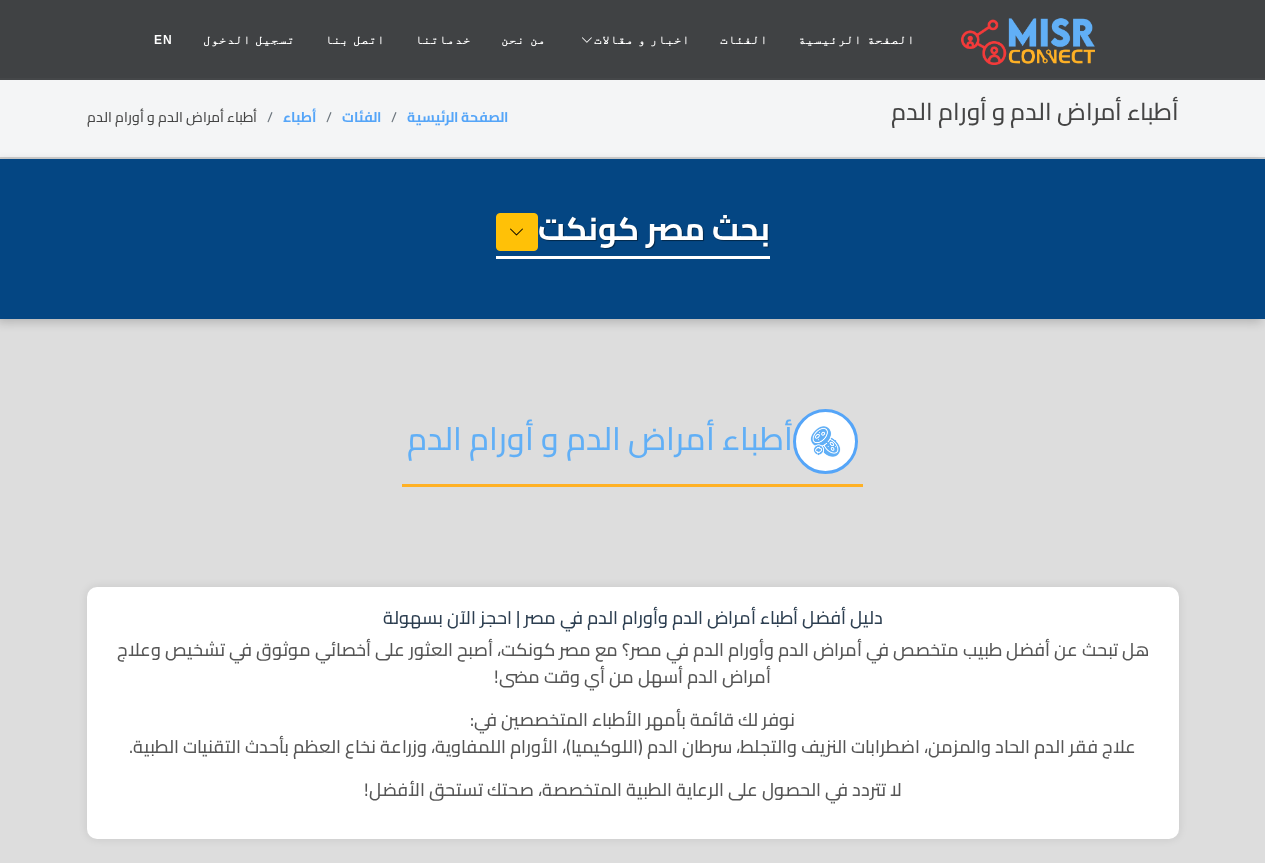 select on "*****" 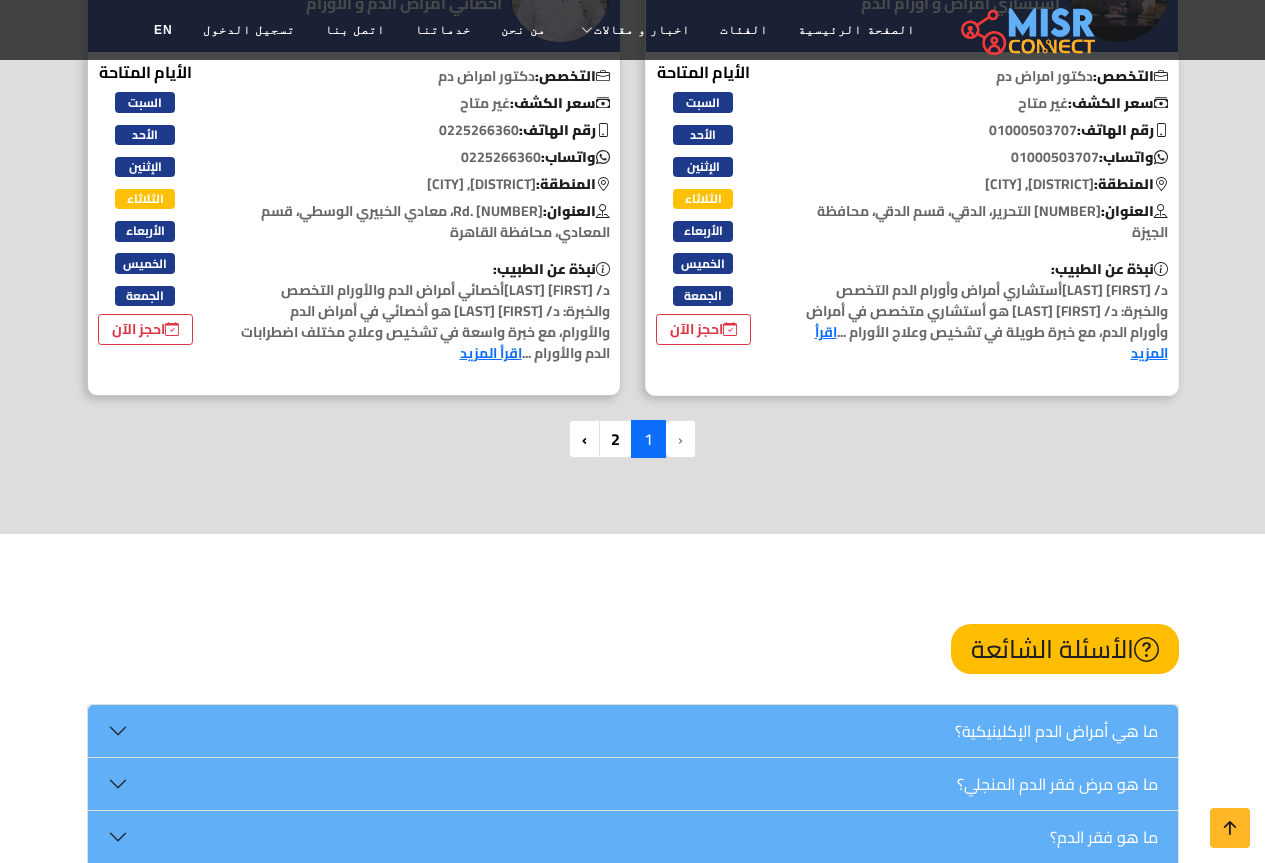 scroll, scrollTop: 5400, scrollLeft: 0, axis: vertical 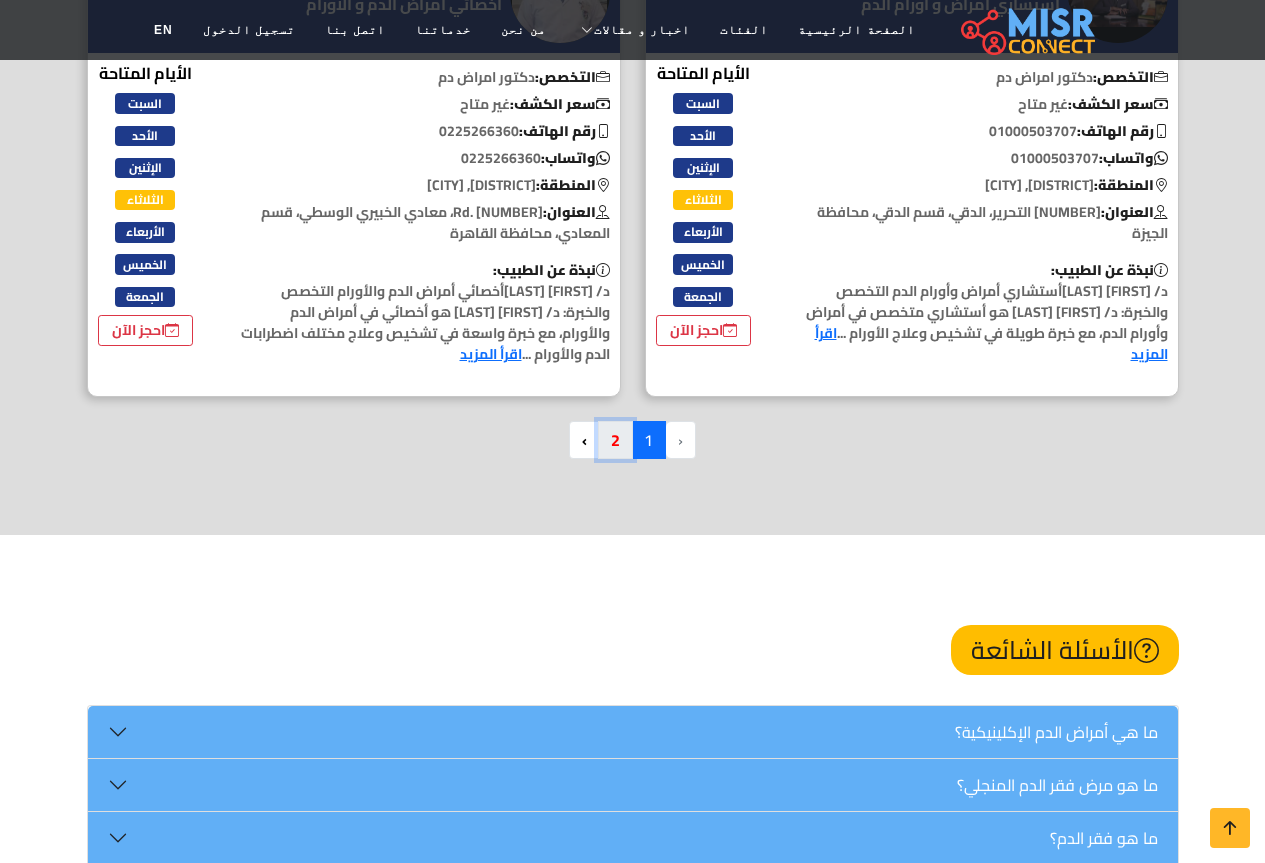 click on "2" at bounding box center (615, 440) 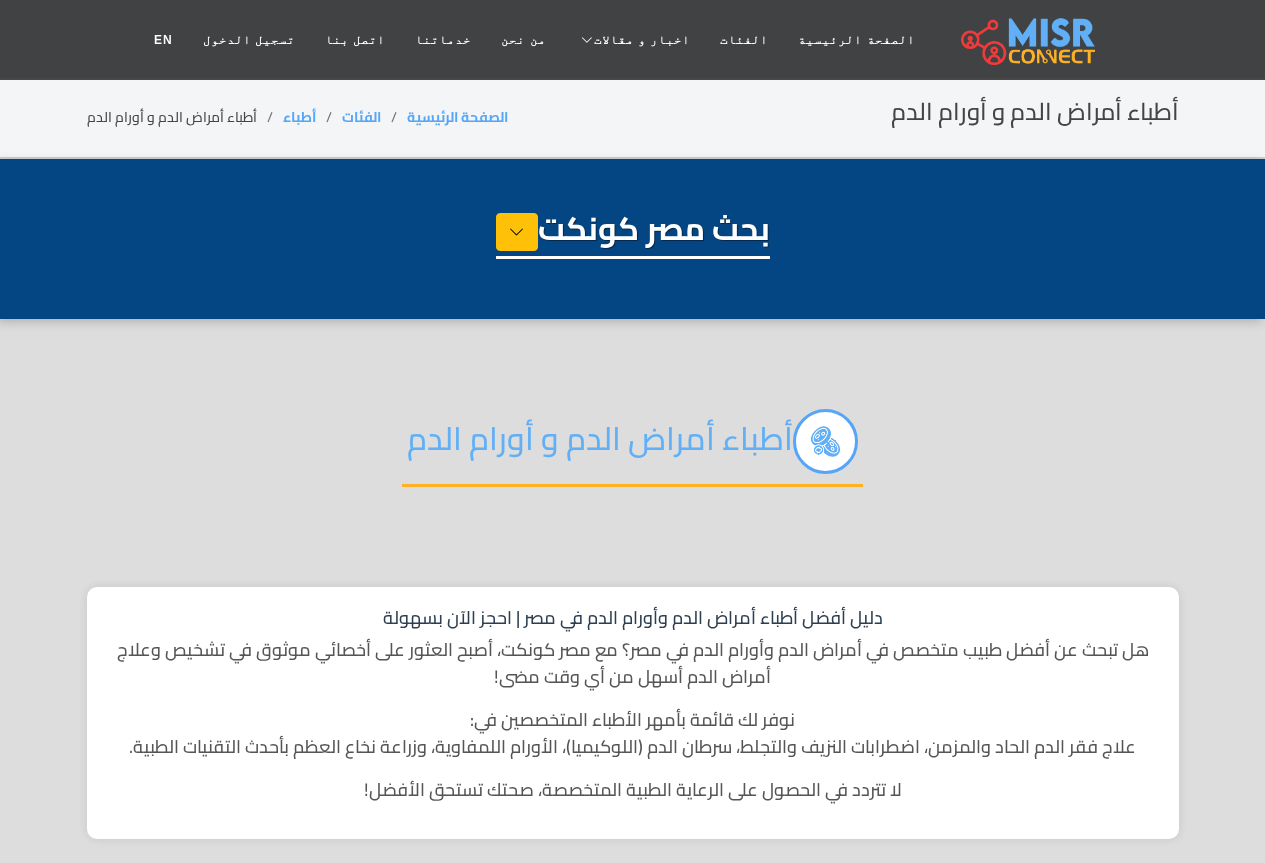 select on "*****" 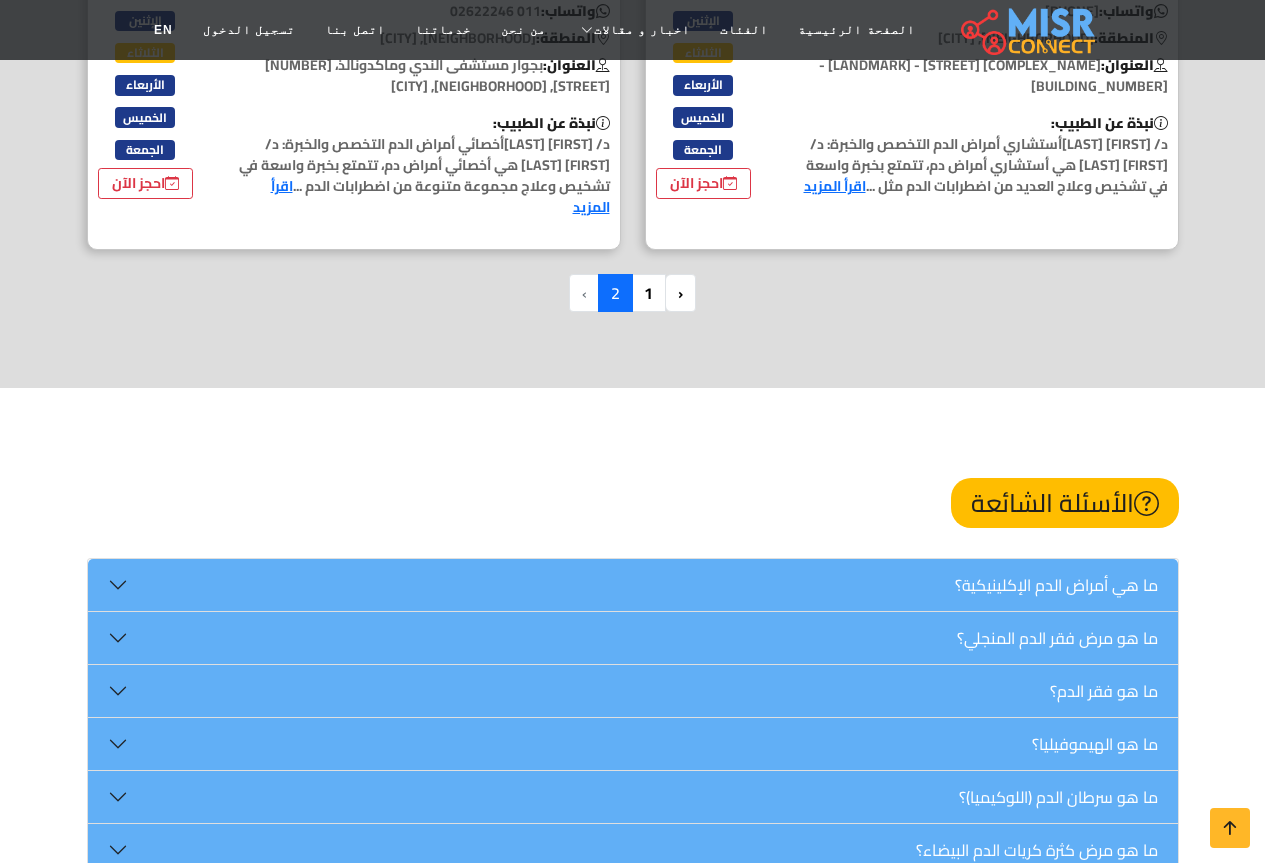 scroll, scrollTop: 2200, scrollLeft: 0, axis: vertical 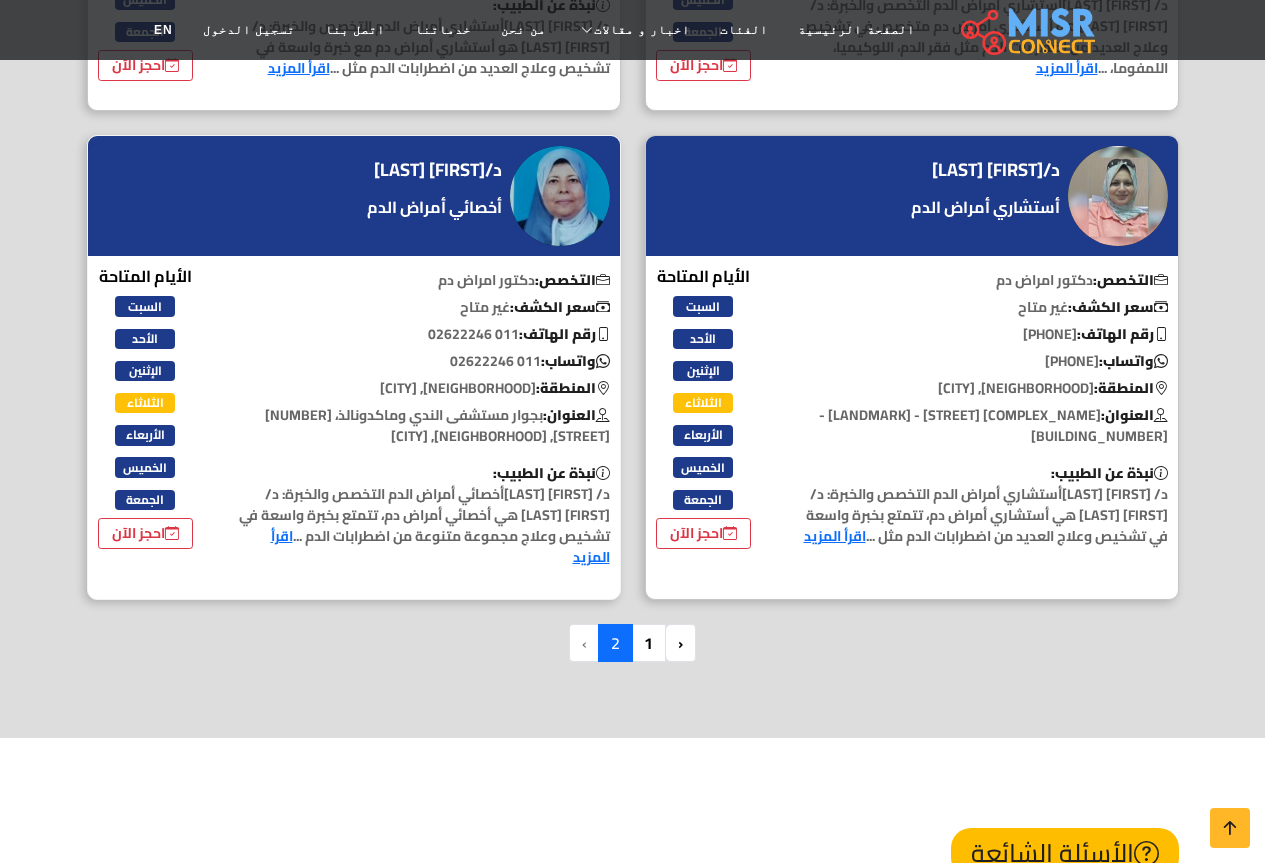 click on "رقم الهاتف:
011 02622246" at bounding box center [423, 334] 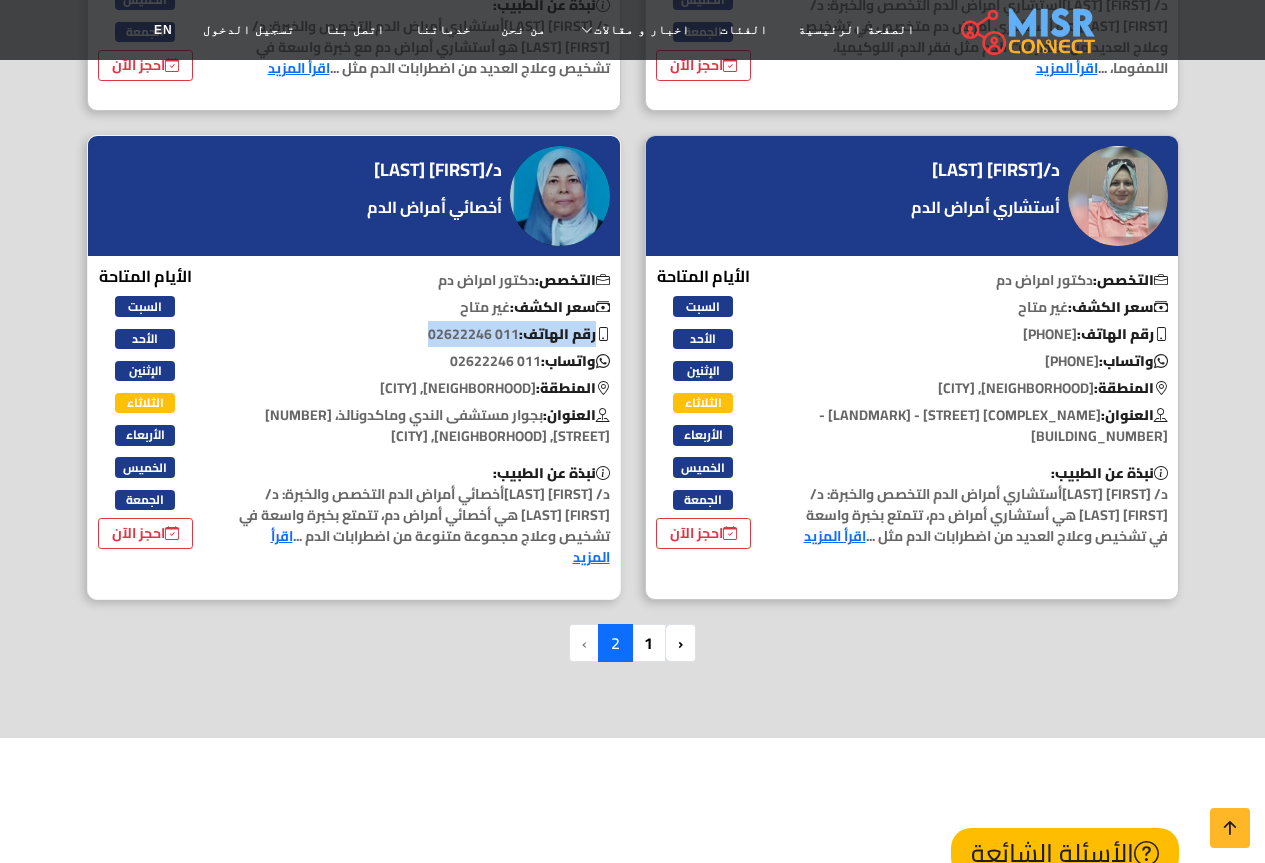 click on "رقم الهاتف:
011 02622246" at bounding box center [423, 334] 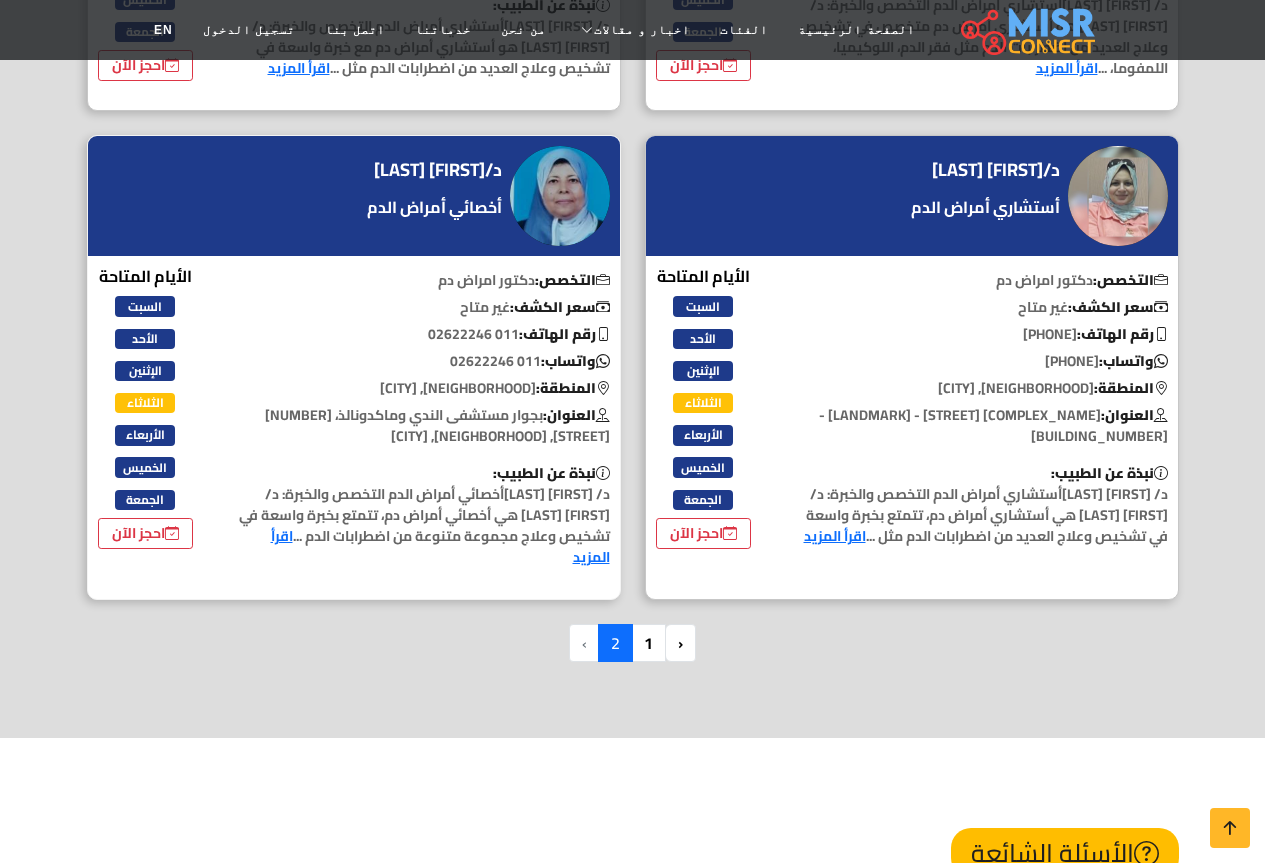 click on "واتساب:
011 02622246" at bounding box center [423, 361] 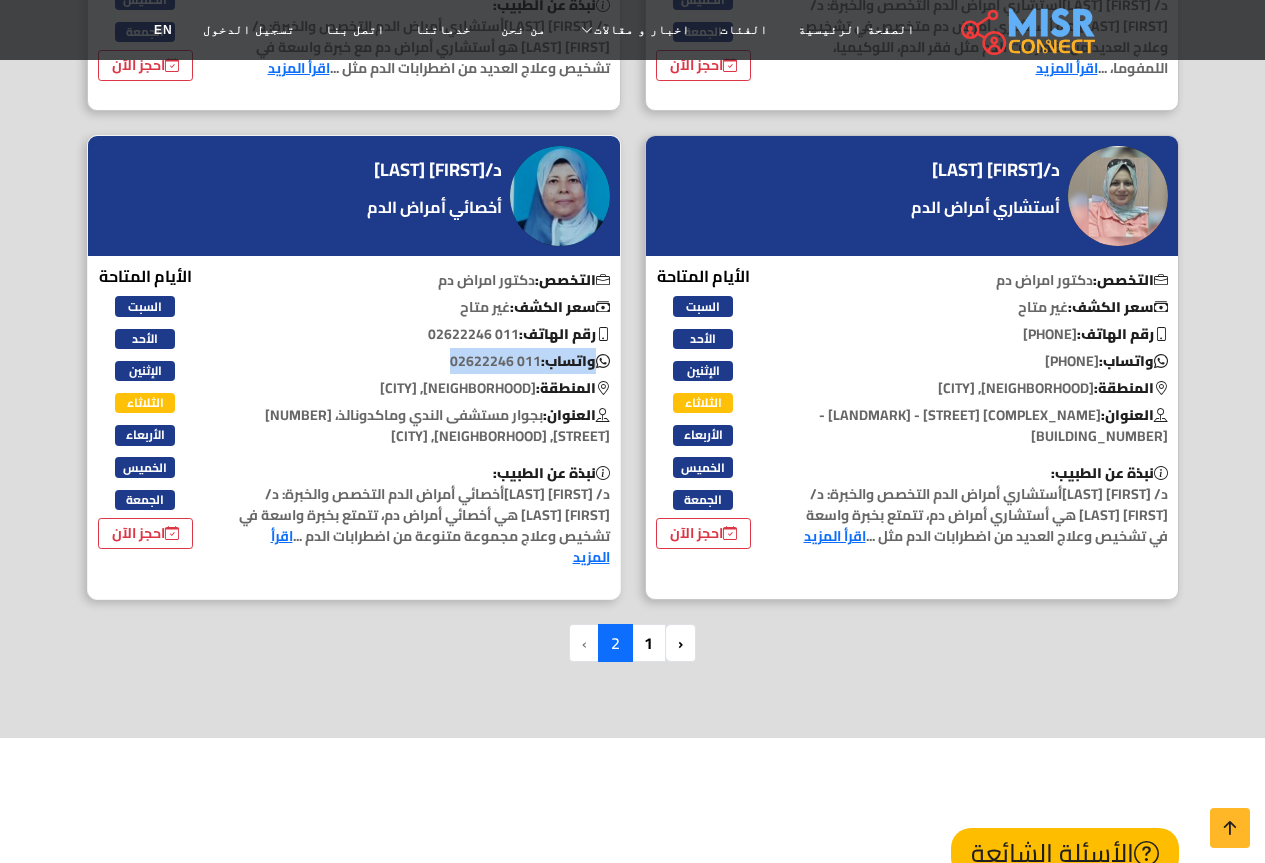 click on "واتساب:
011 02622246" at bounding box center [423, 361] 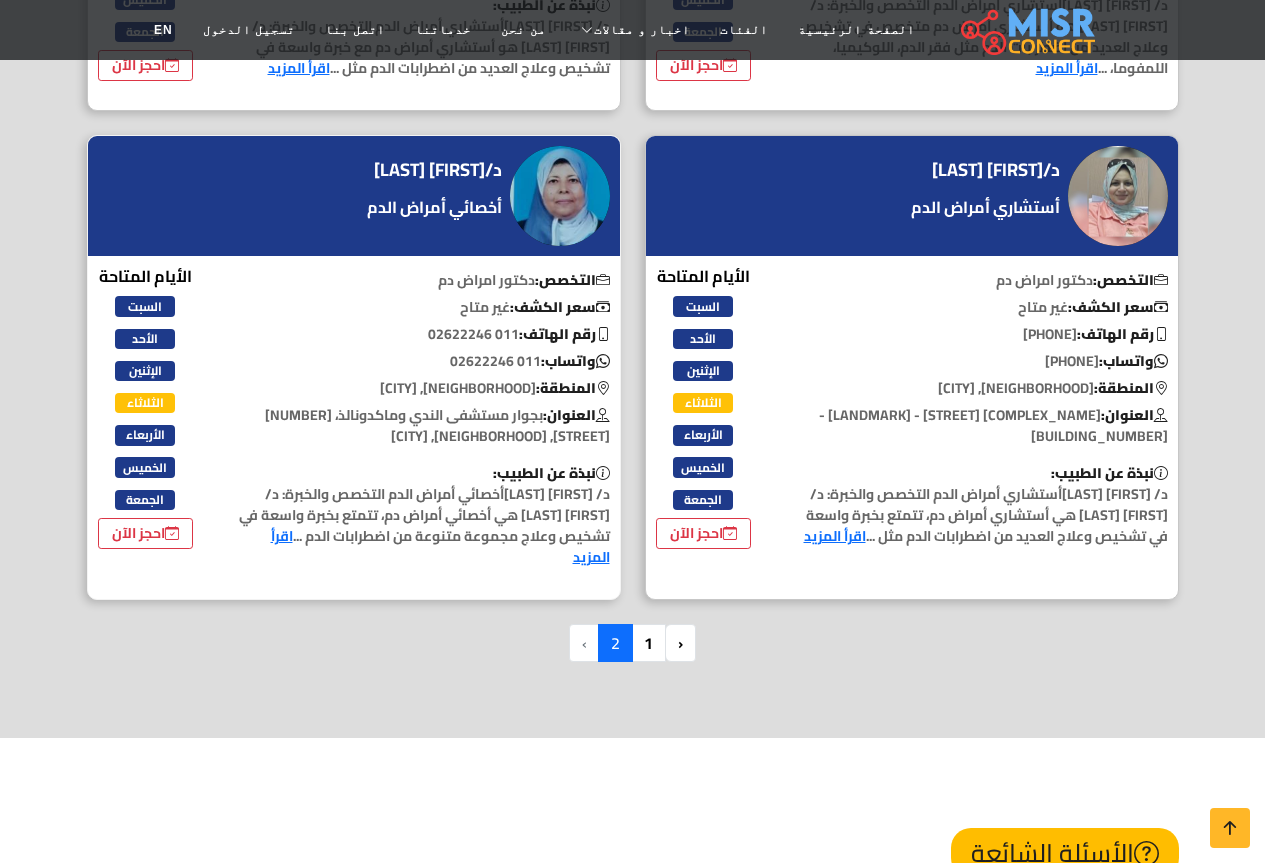 click on "سعر الكشف:
غير متاح" at bounding box center (423, 307) 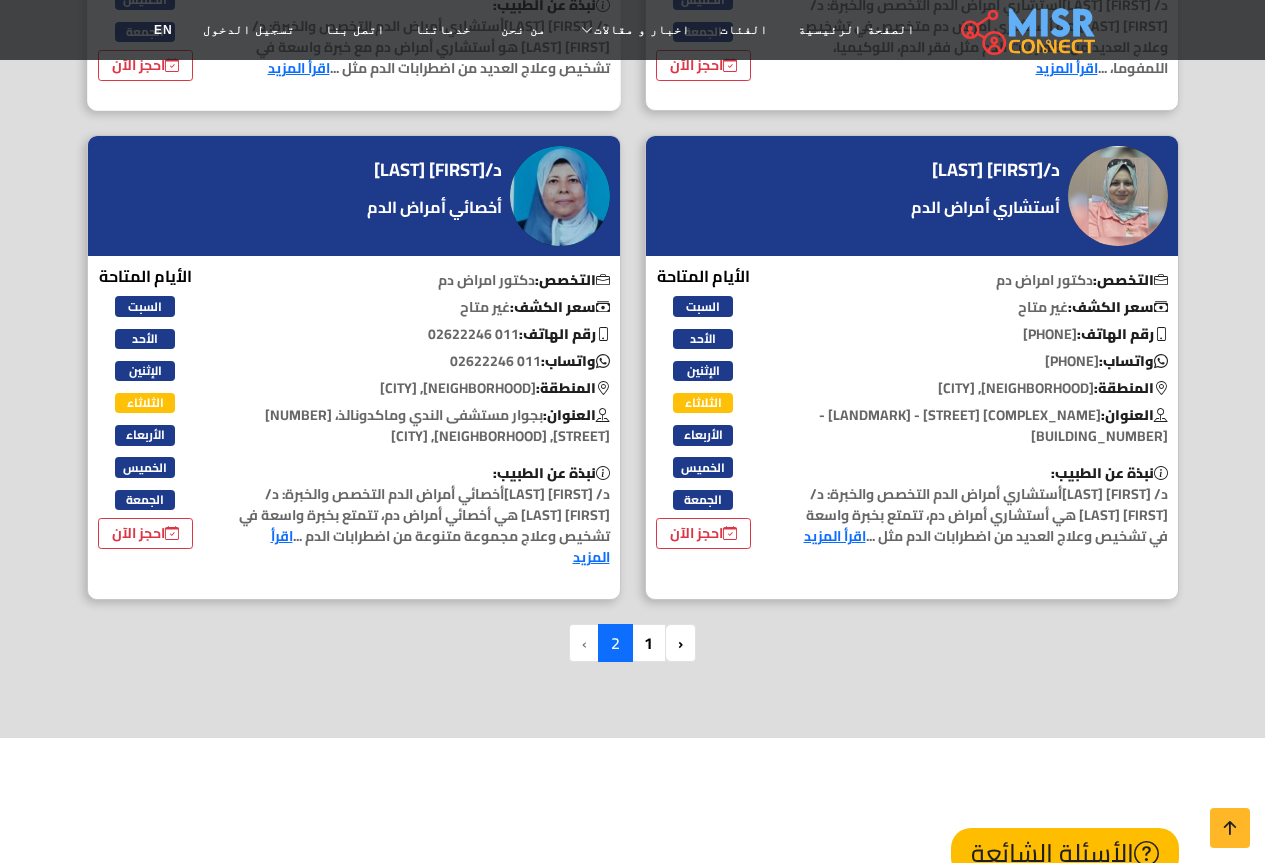 copy on "011 02622246" 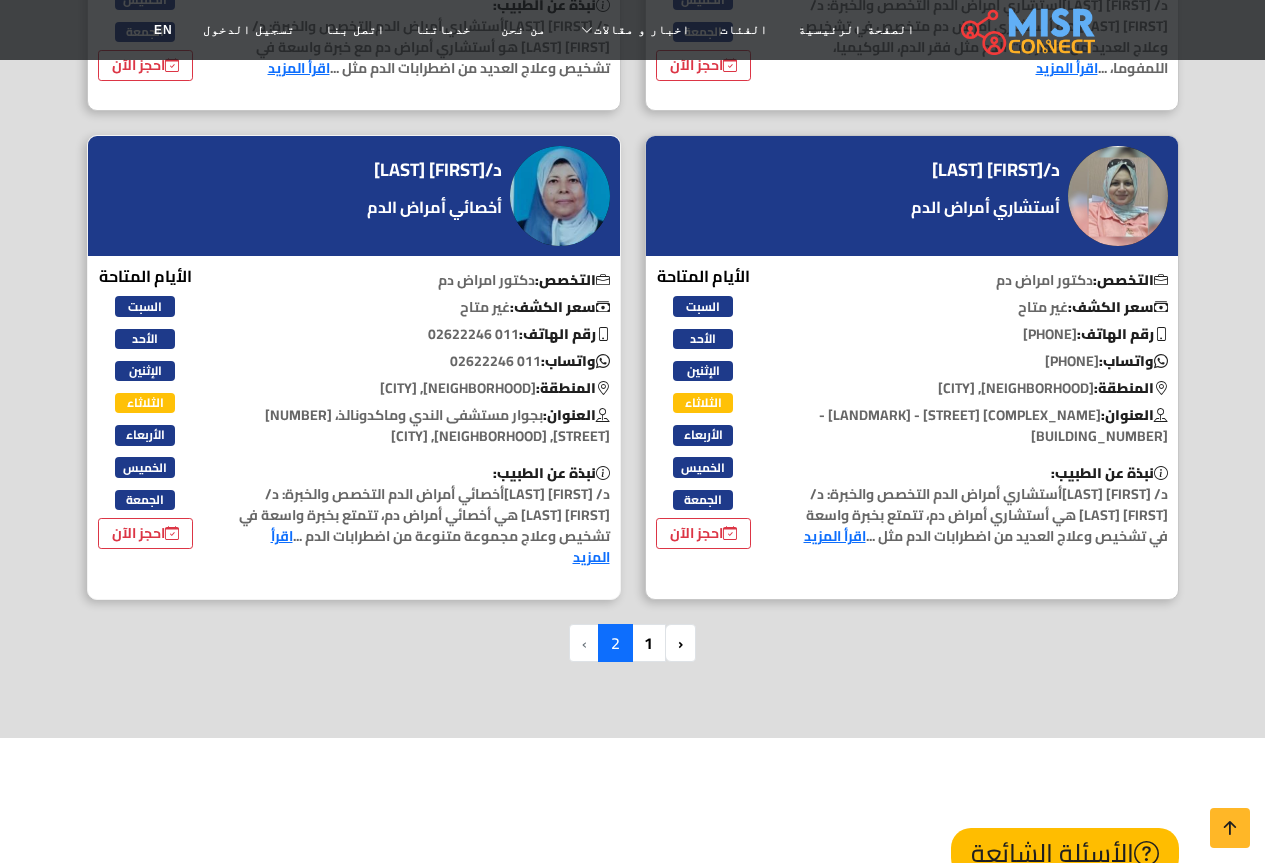 drag, startPoint x: 343, startPoint y: 187, endPoint x: 505, endPoint y: 180, distance: 162.15117 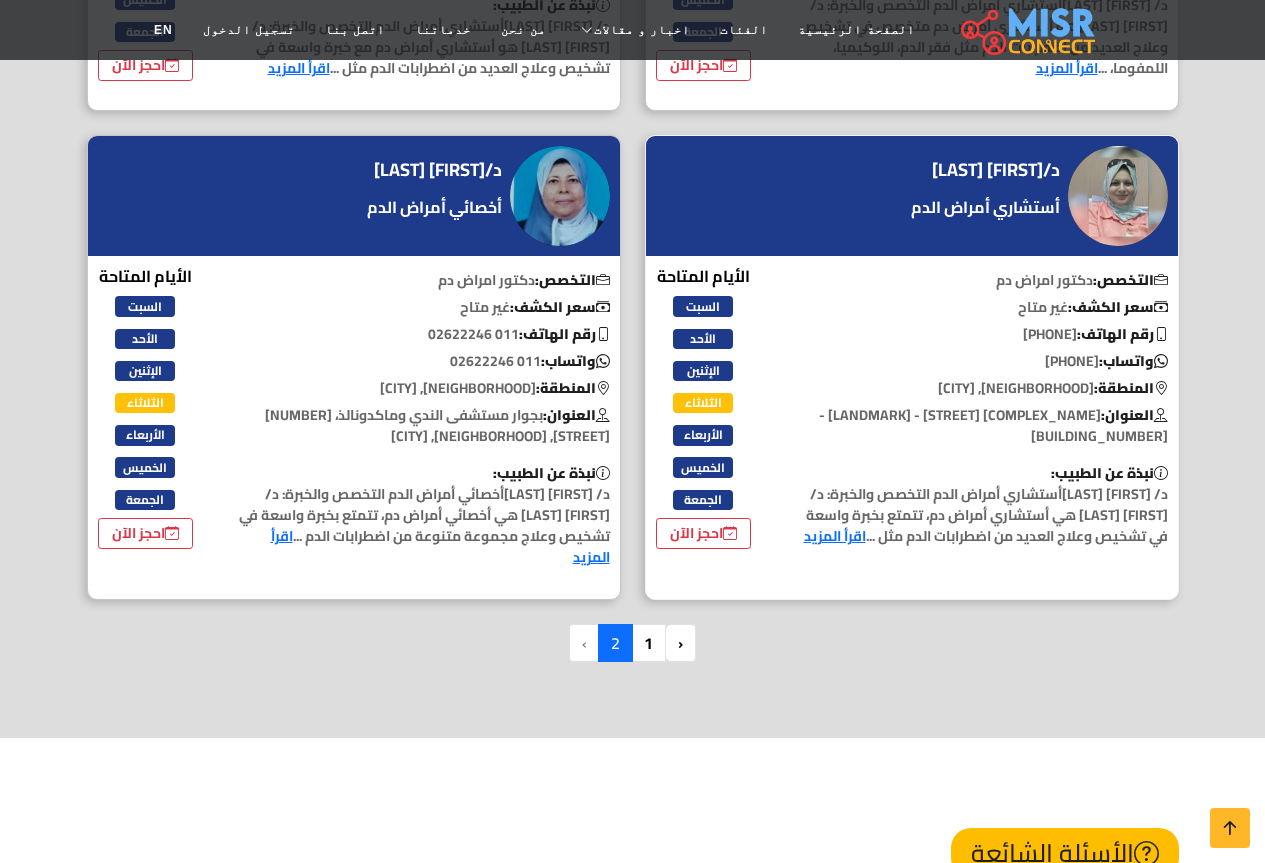 drag, startPoint x: 940, startPoint y: 350, endPoint x: 1069, endPoint y: 351, distance: 129.00388 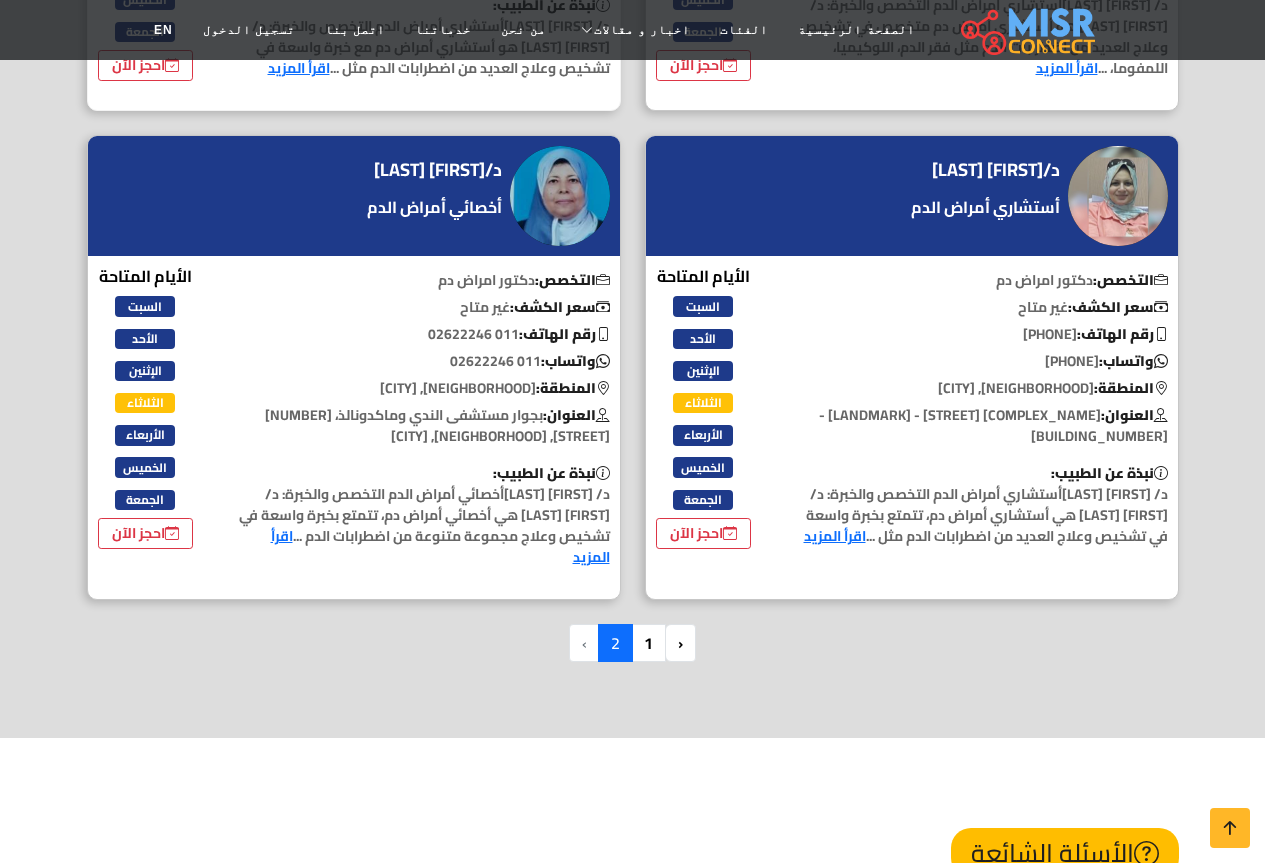copy on "011 21221122" 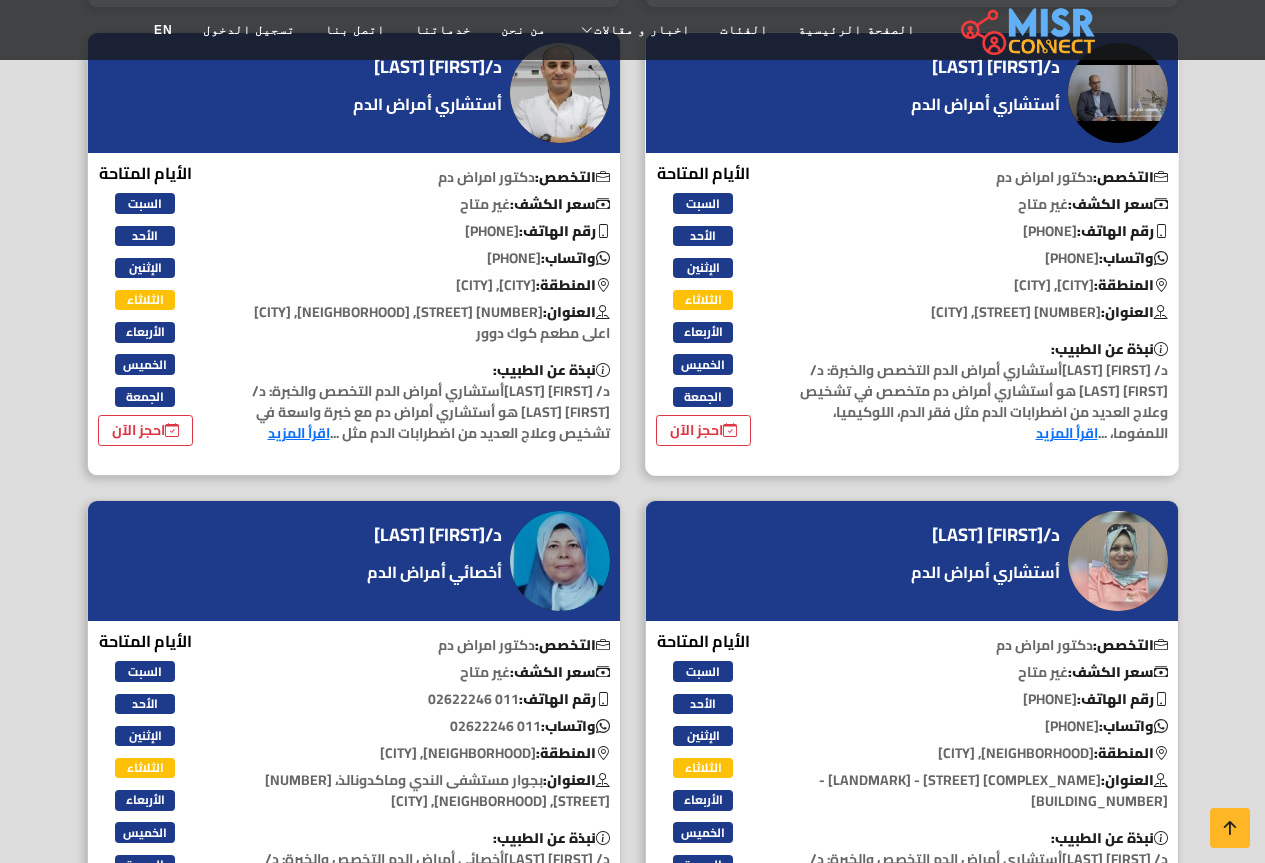 scroll, scrollTop: 1800, scrollLeft: 0, axis: vertical 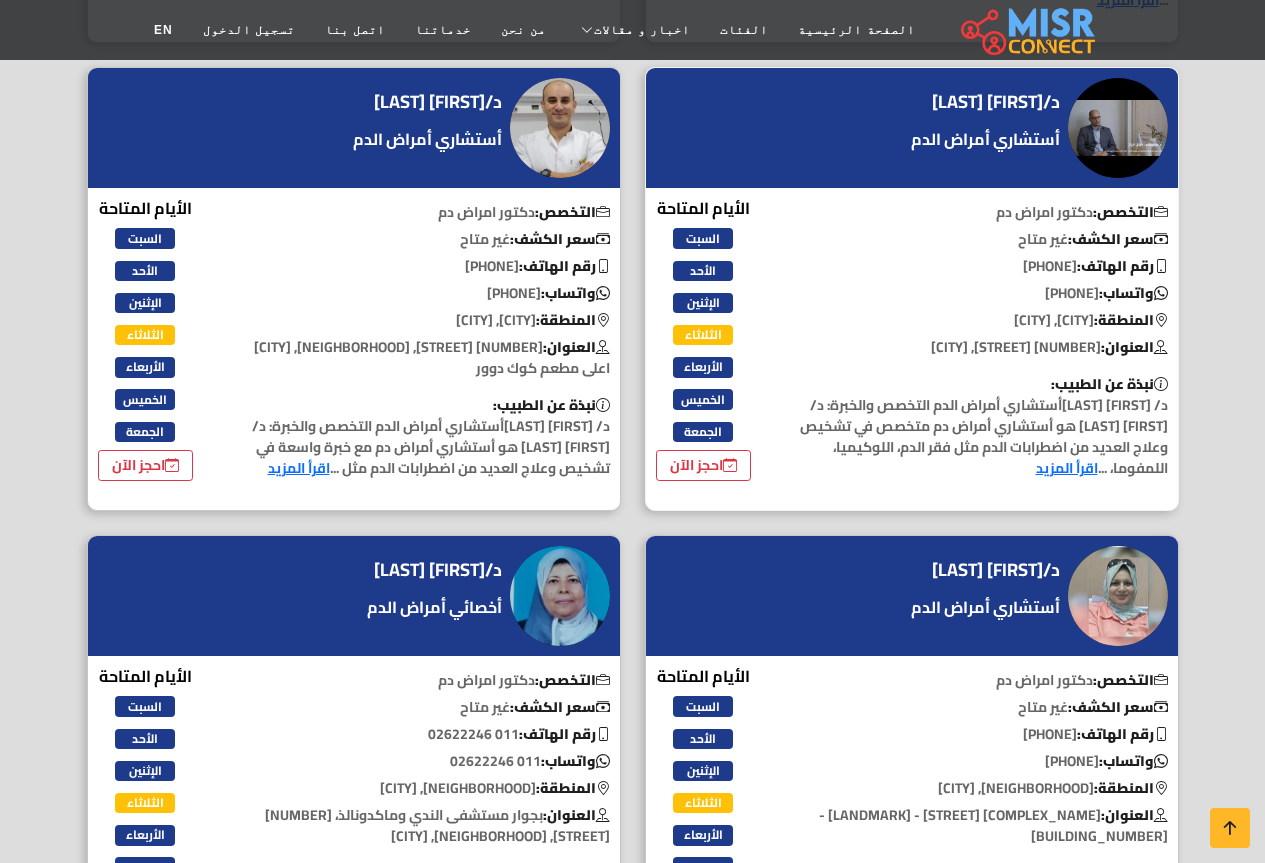 drag, startPoint x: 963, startPoint y: 267, endPoint x: 981, endPoint y: 279, distance: 21.633308 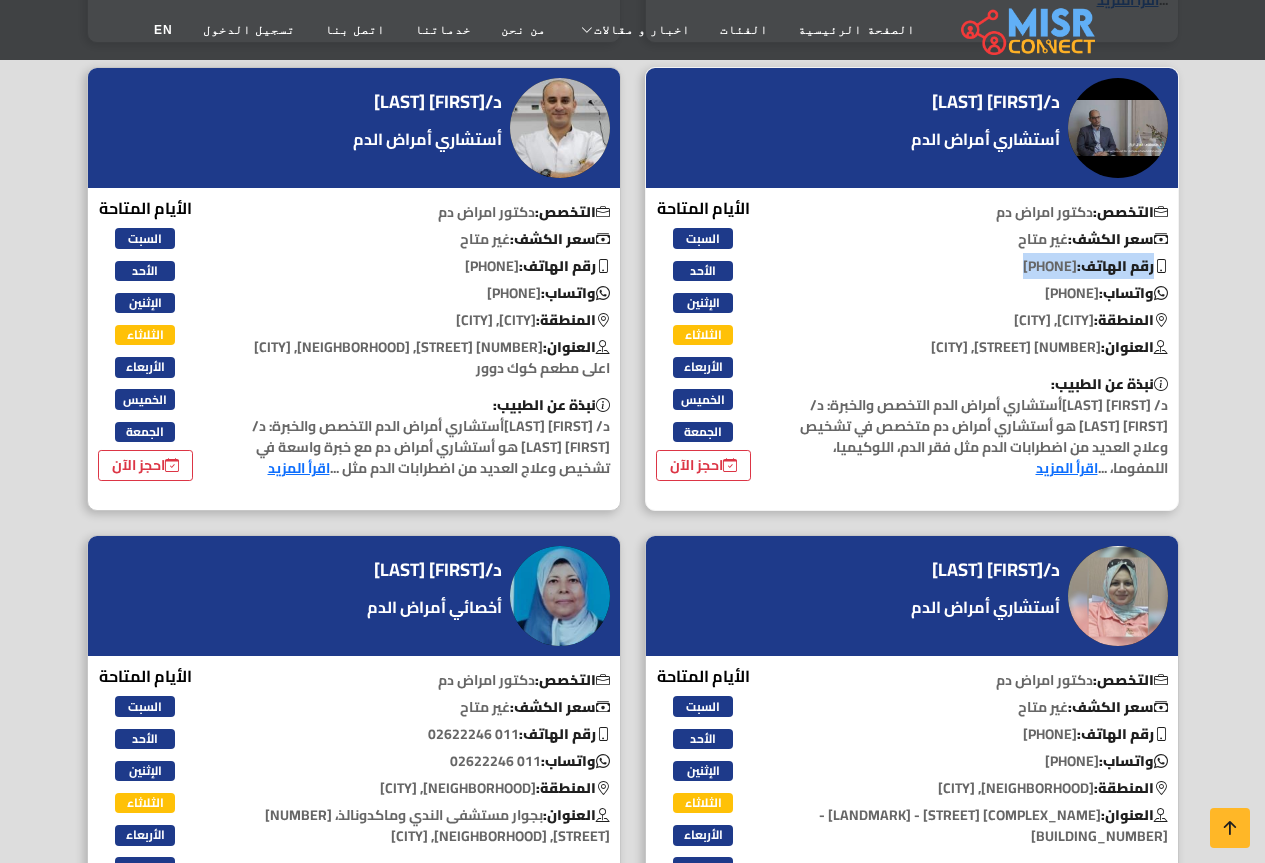 click on "رقم الهاتف:
010 22398050" at bounding box center [981, 266] 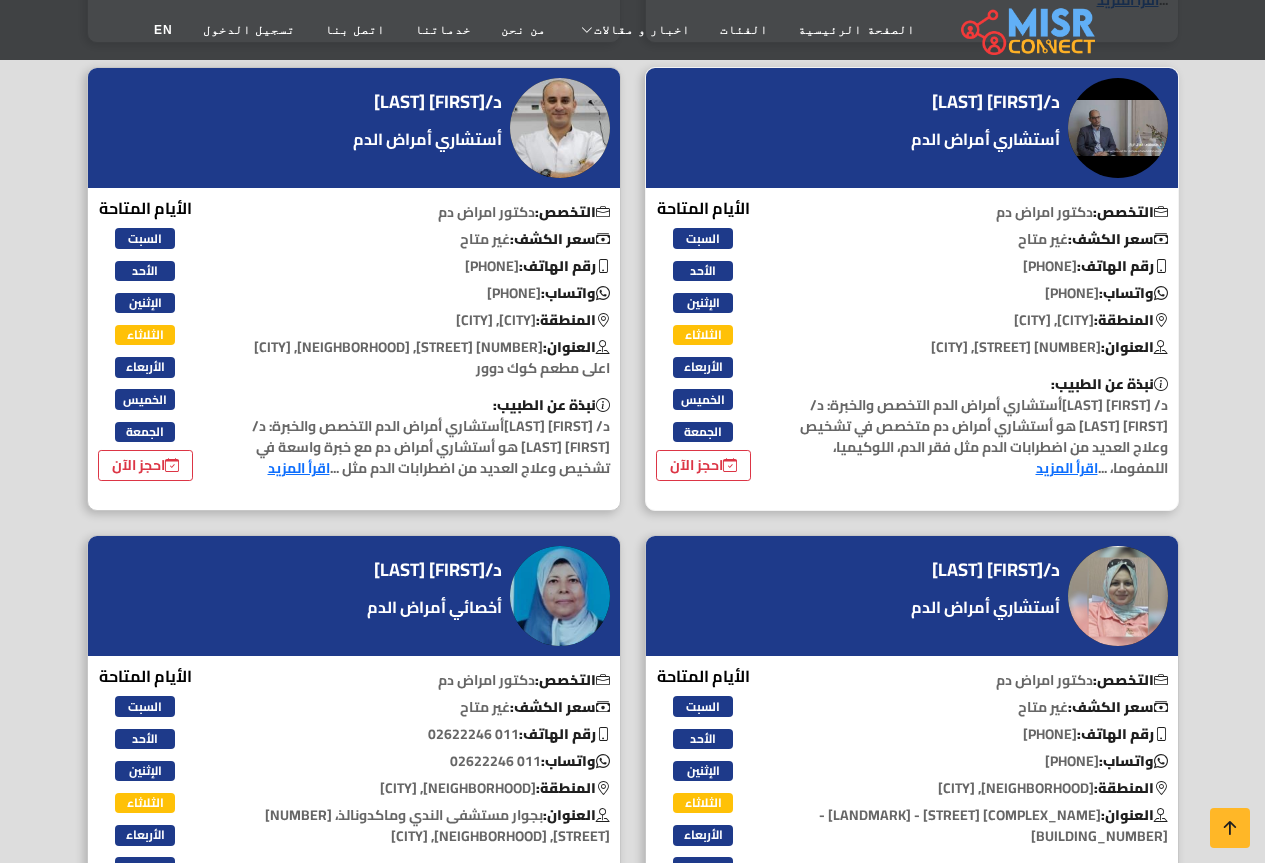 click on "التخصص:
دكتور امراض دم
سعر الكشف:
غير متاح
رقم الهاتف:
010 22398050
واتساب:
010 22398050
المنطقة:
مصر الجديدة , القاهرة
العنوان:
110 شارع عمار أبن ياسر مصر الجديدة
نبذة عن الطبيب:  اقرأ المزيد" at bounding box center (981, 345) 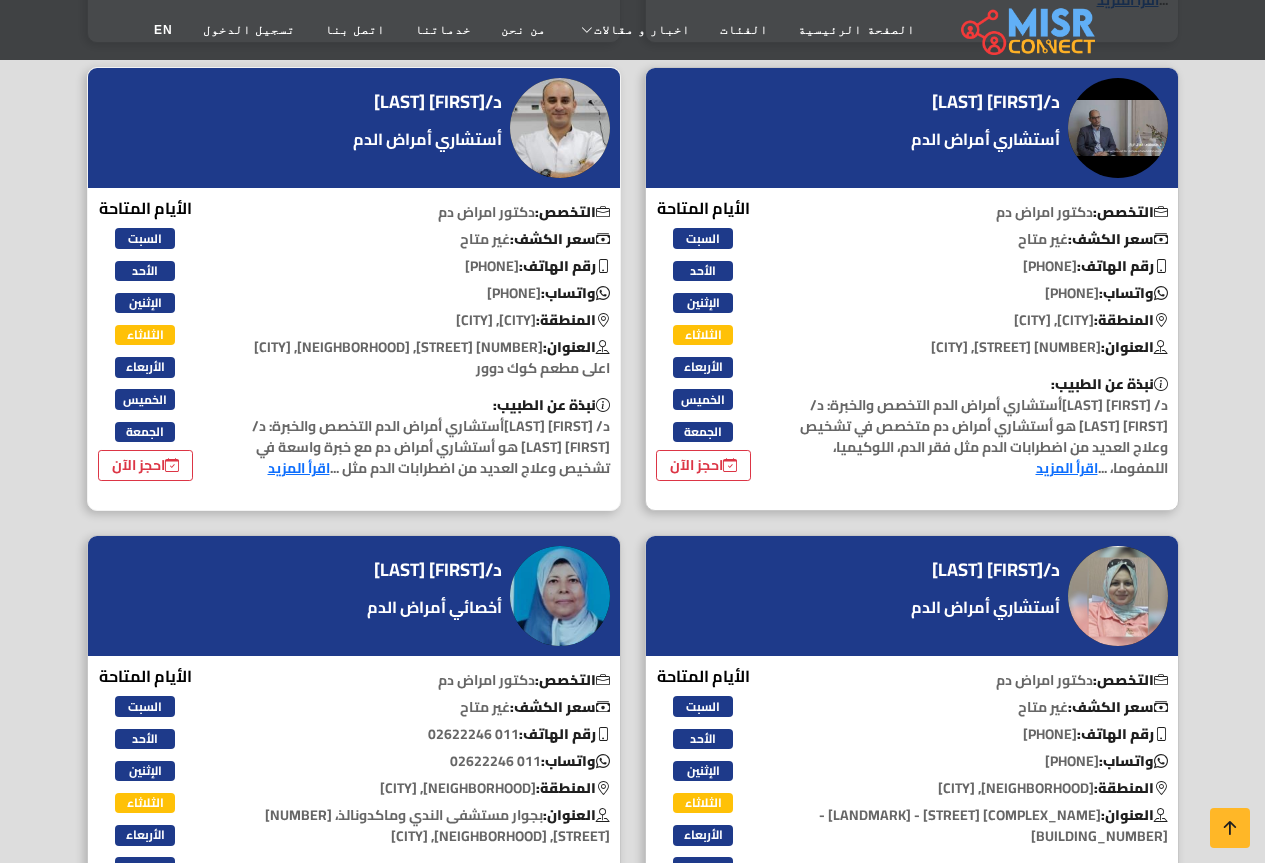 copy on ":
010 22398050" 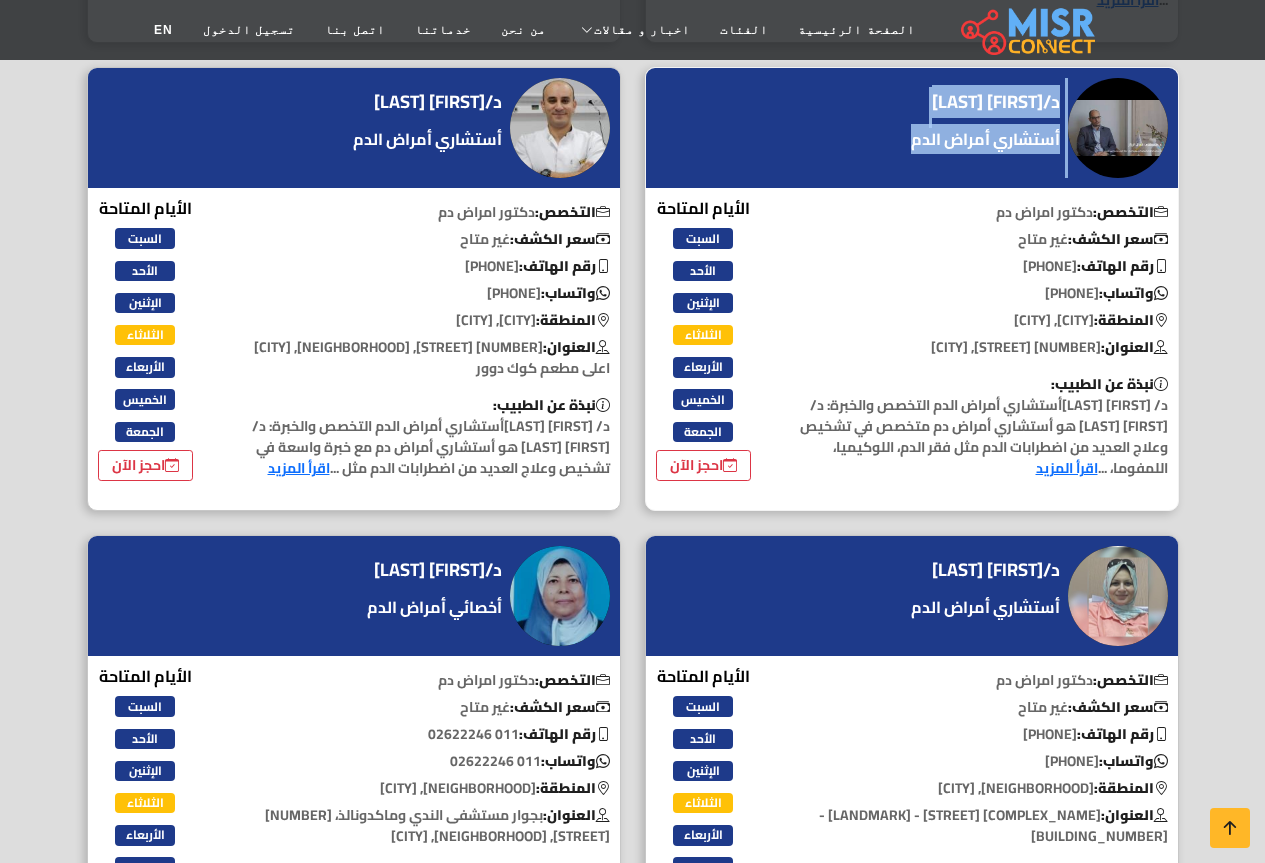 drag, startPoint x: 899, startPoint y: 105, endPoint x: 1029, endPoint y: 101, distance: 130.06152 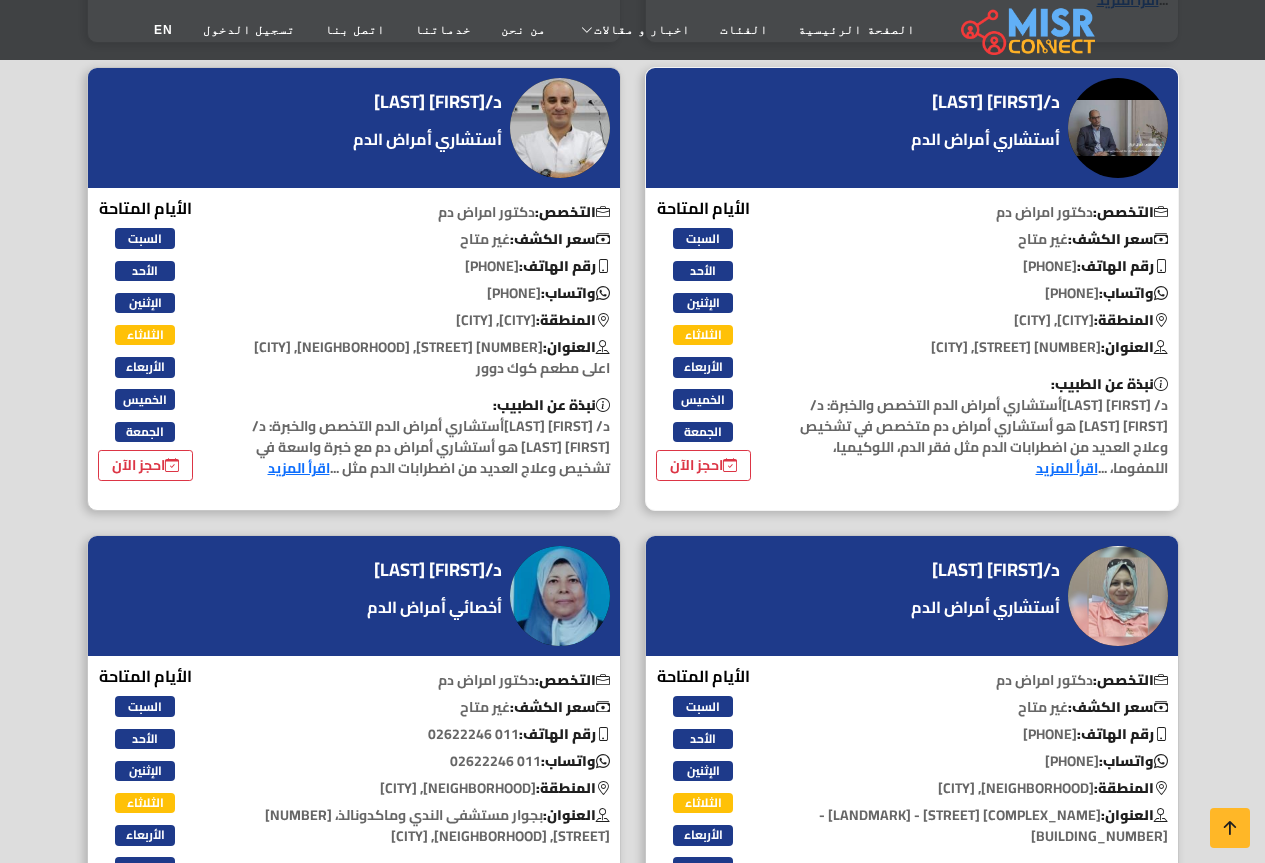 click on "د/مصطفى الرزاز
أستشاري أمراض الدم" at bounding box center (912, 128) 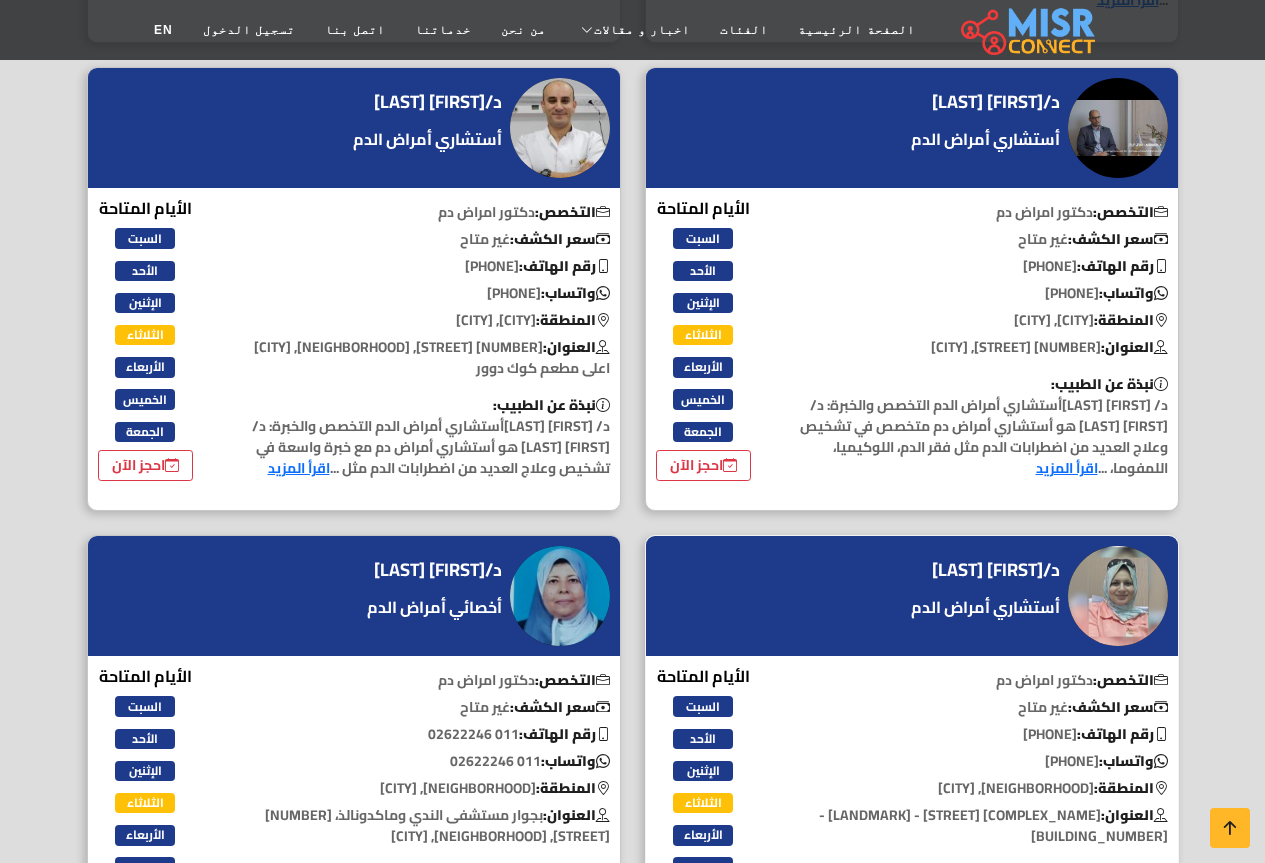 copy on "د/مصطفى الرزاز" 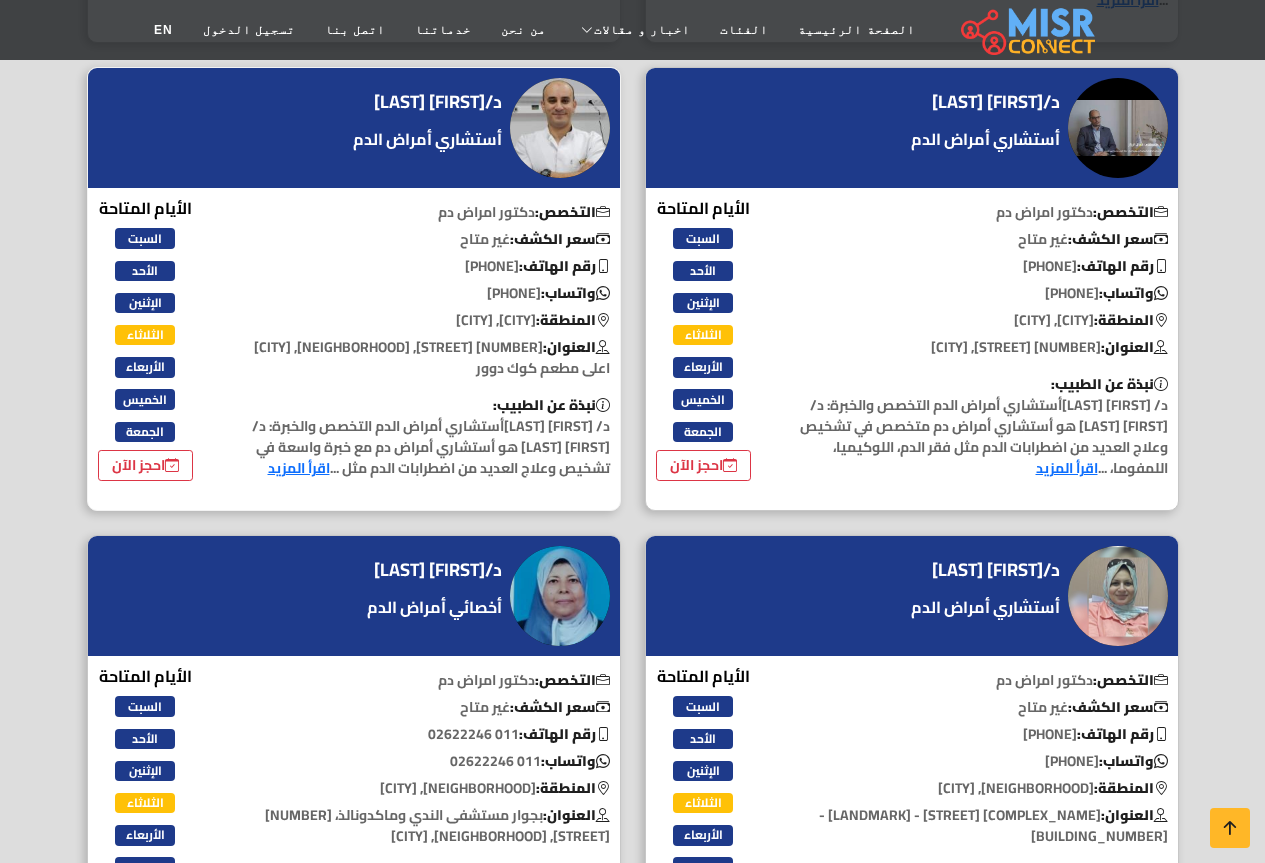 drag, startPoint x: 324, startPoint y: 93, endPoint x: 471, endPoint y: 104, distance: 147.411 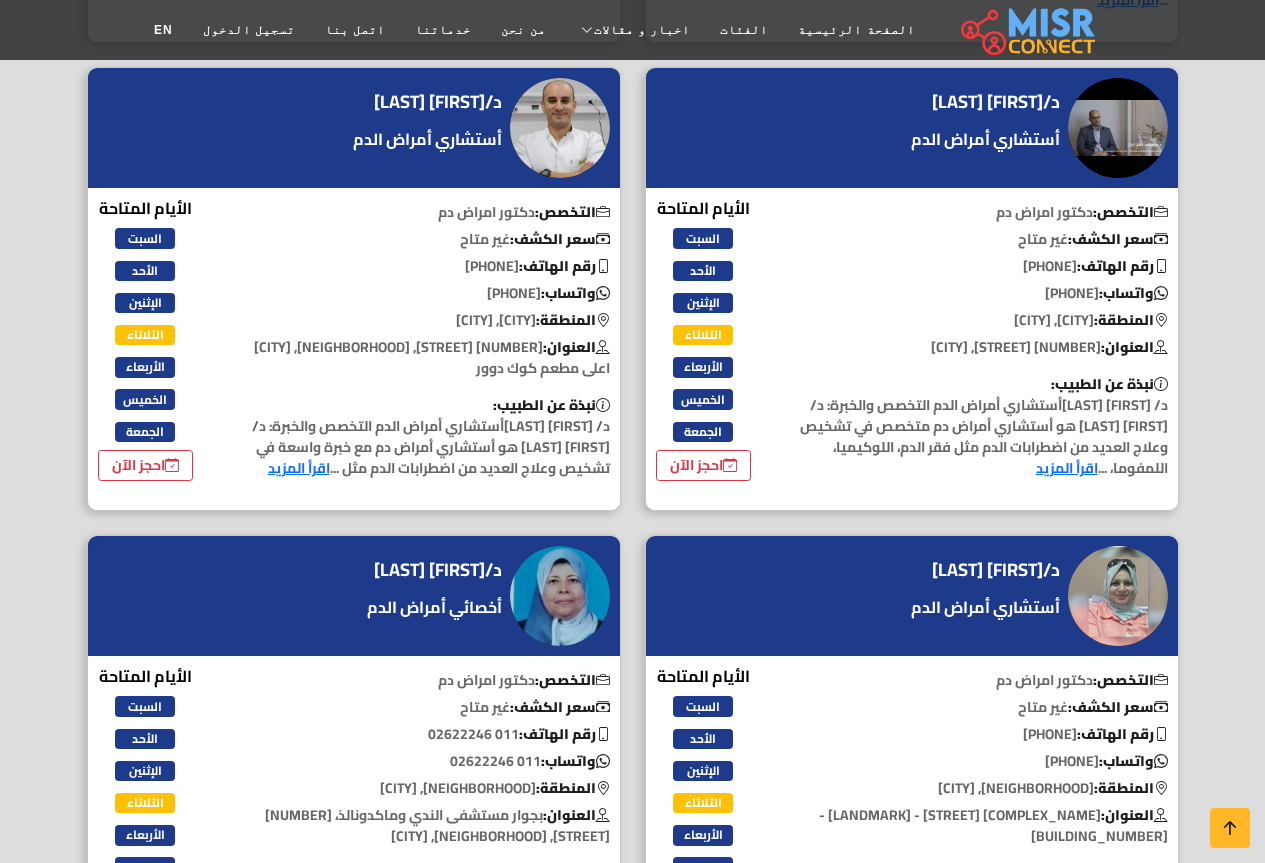 copy on "01228056932" 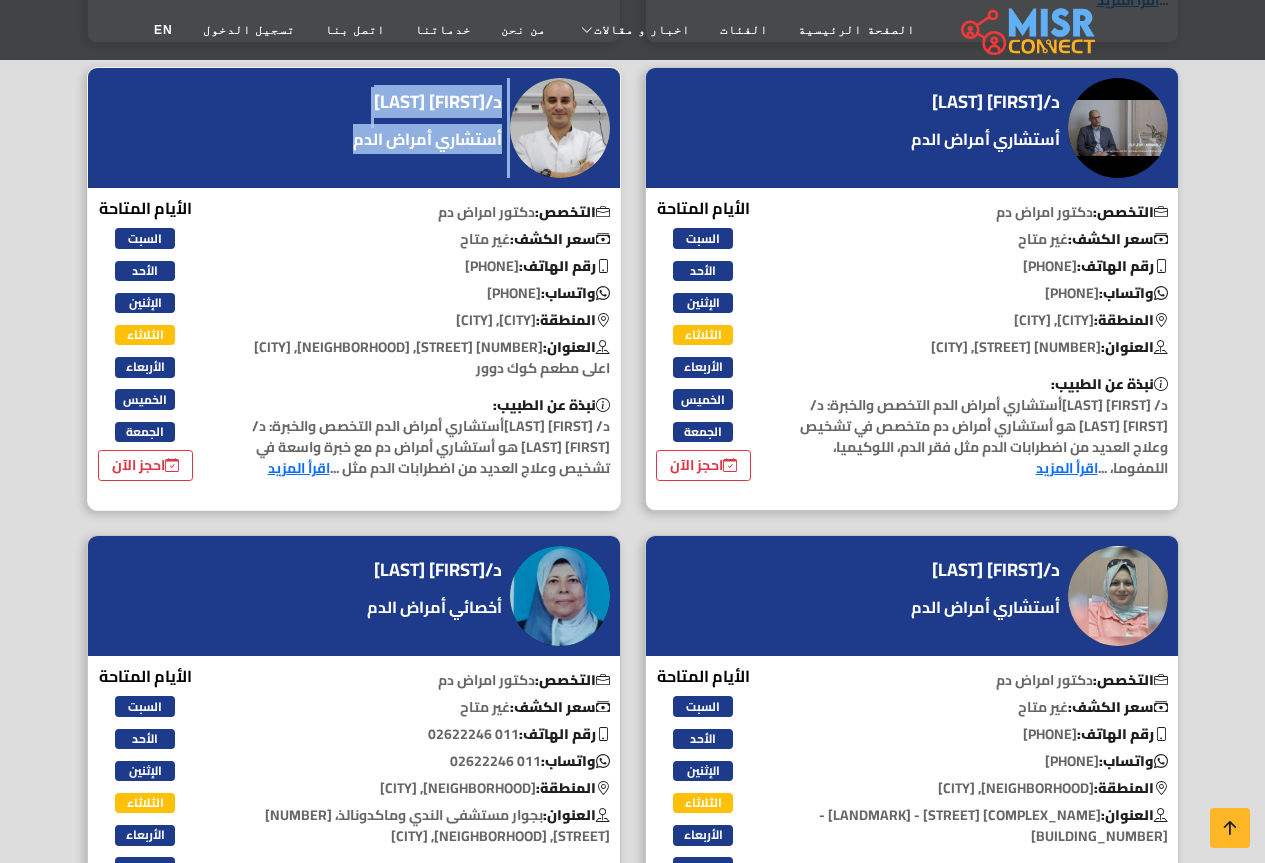 drag, startPoint x: 307, startPoint y: 102, endPoint x: 401, endPoint y: 113, distance: 94.641426 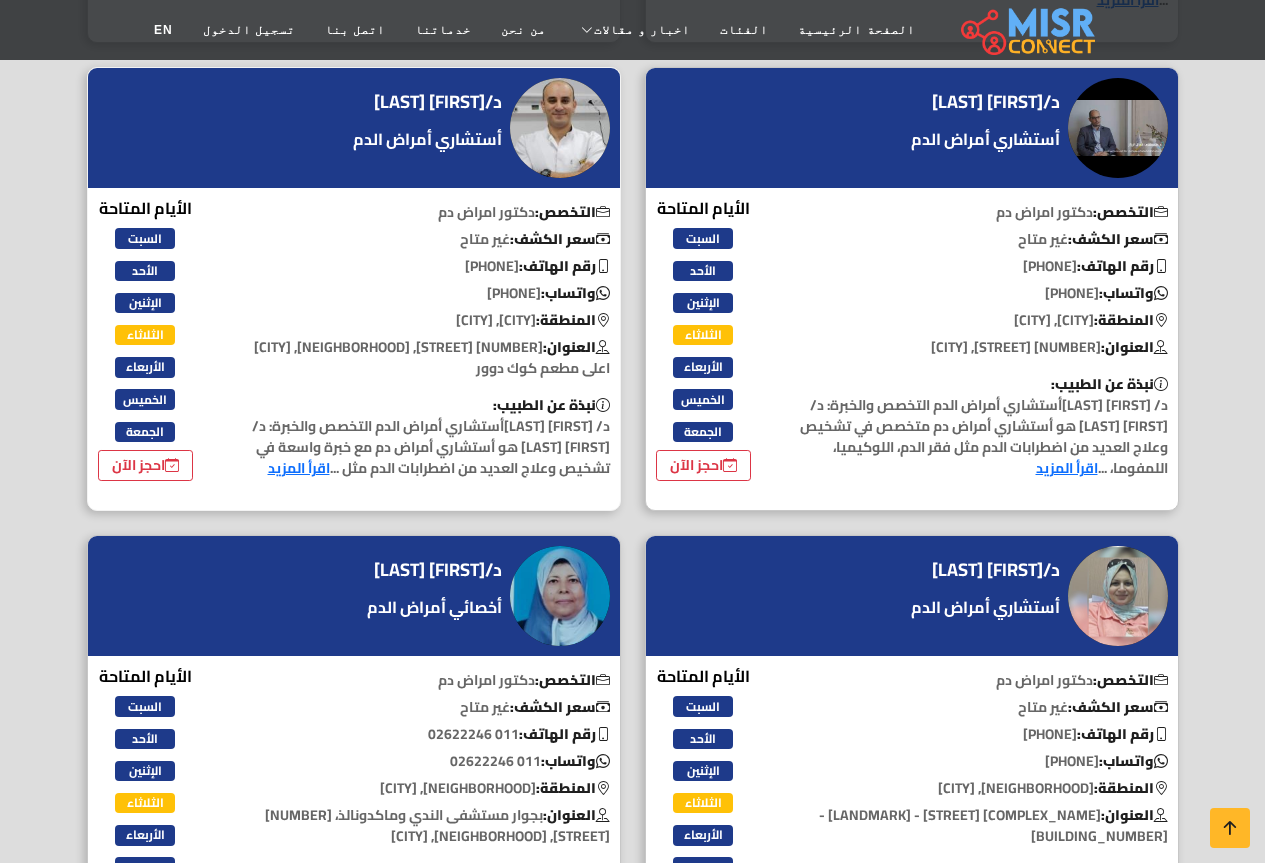 click on "د/شريف محمود علي
أستشاري أمراض الدم" at bounding box center [354, 128] 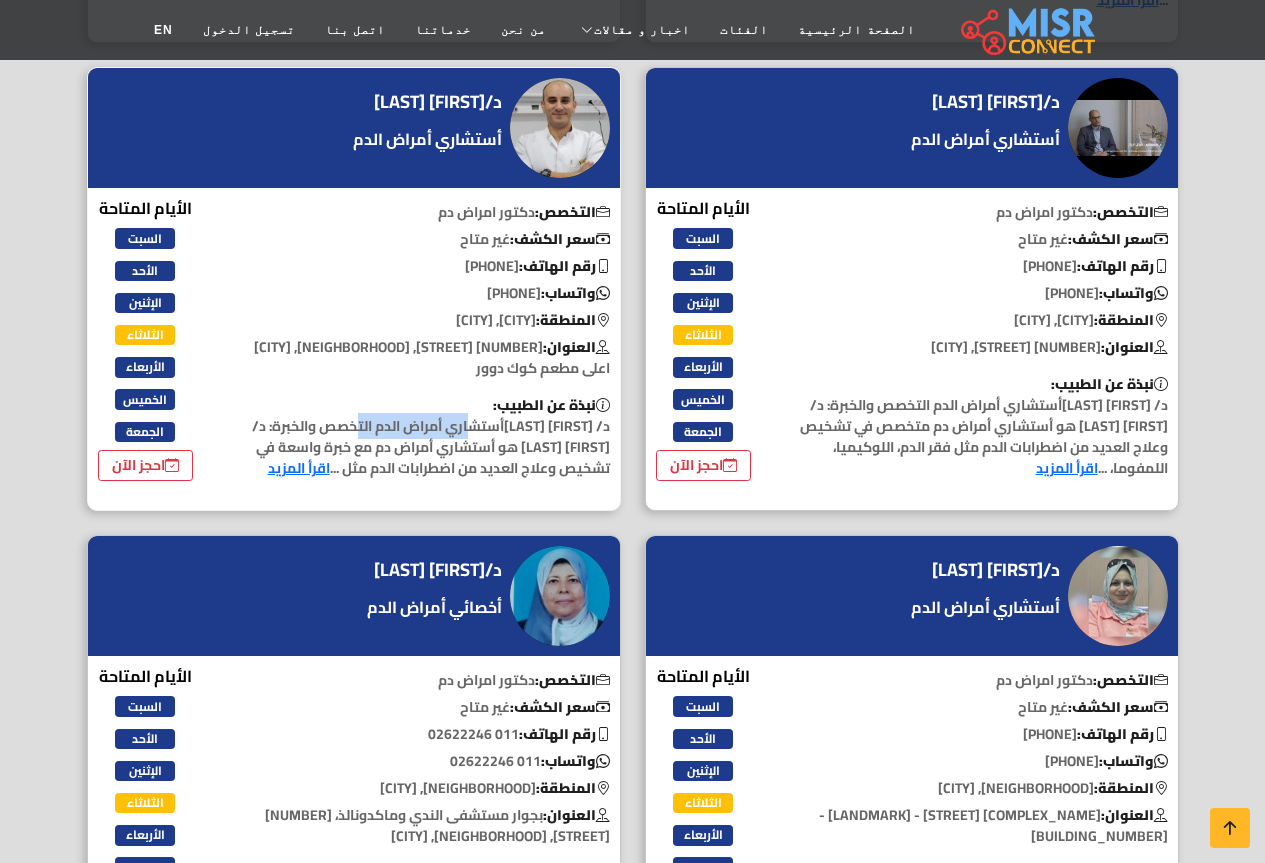 drag, startPoint x: 479, startPoint y: 425, endPoint x: 611, endPoint y: 426, distance: 132.00378 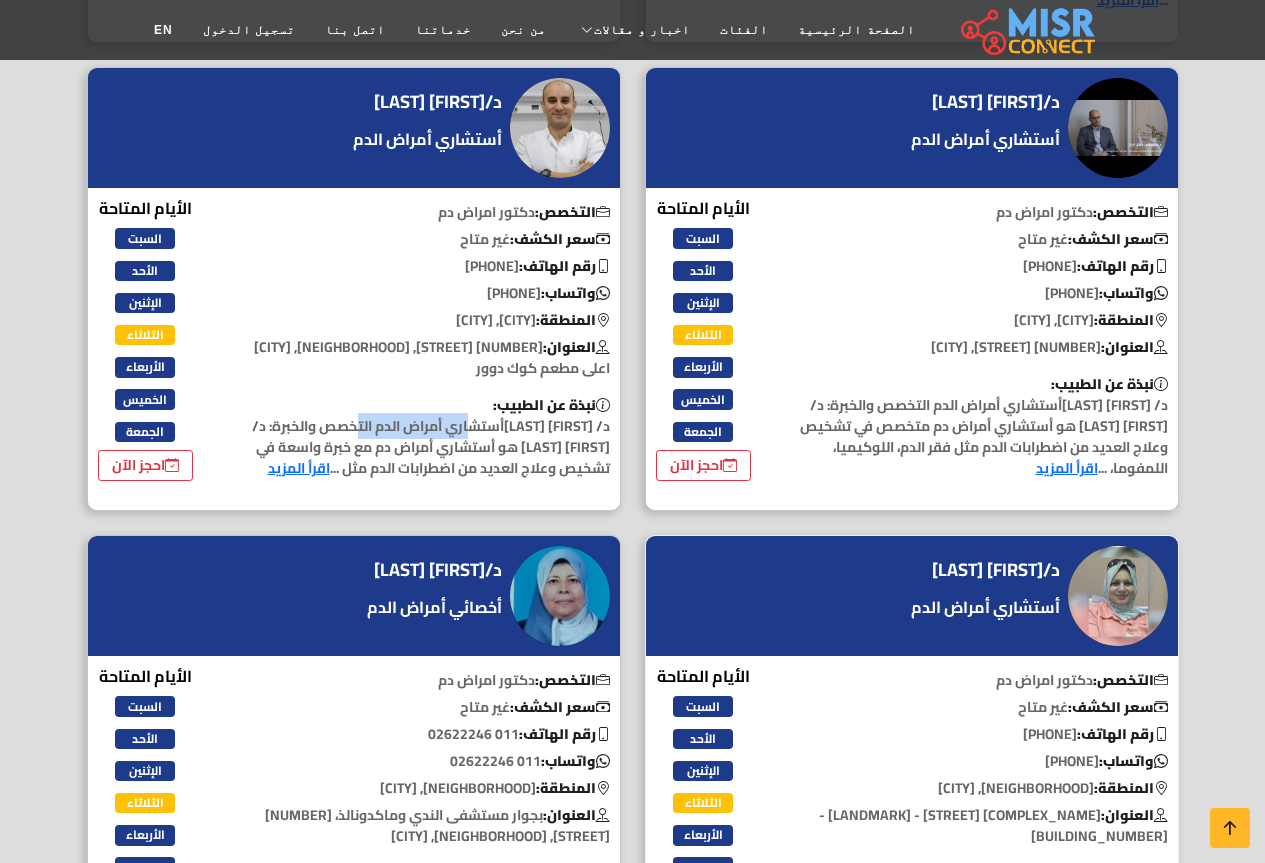 copy on "د/ شريف محمود عليأ" 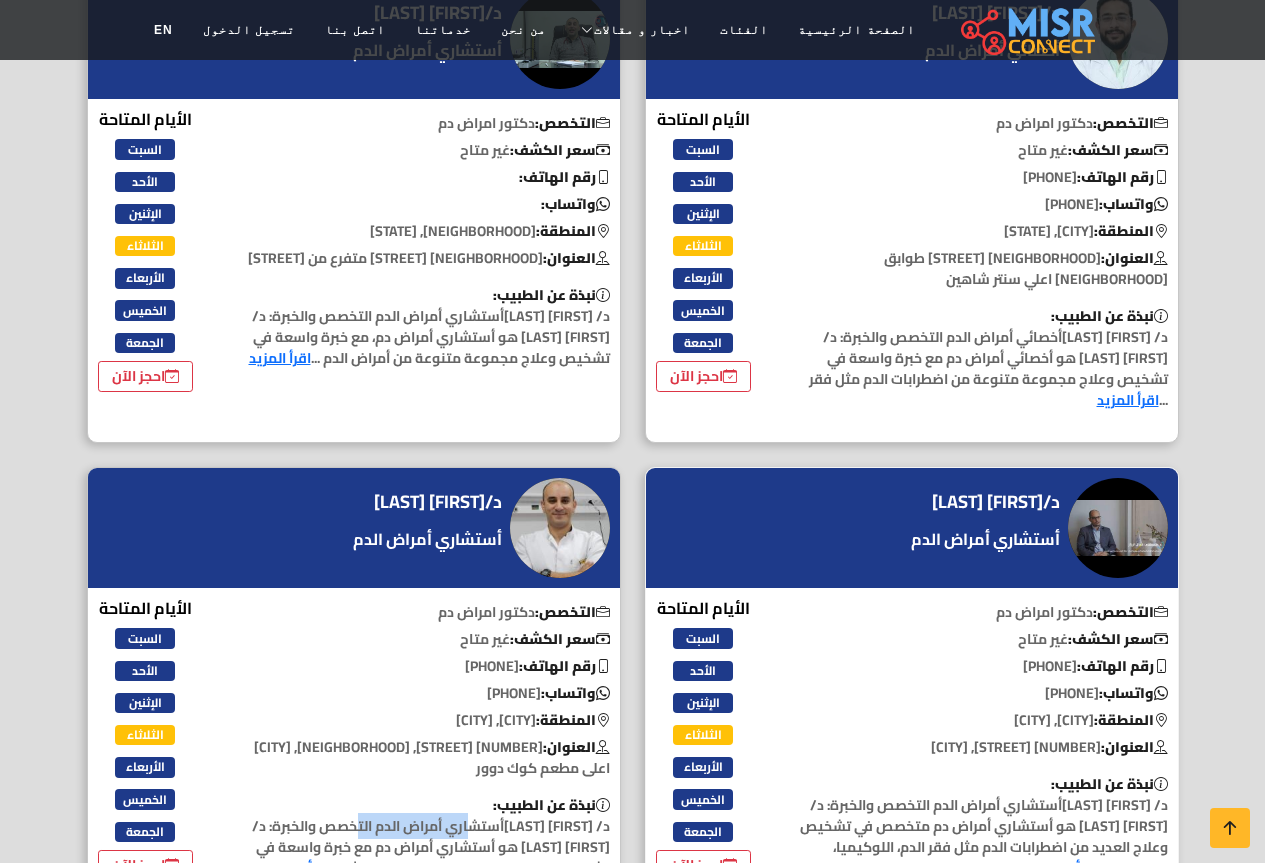 scroll, scrollTop: 1300, scrollLeft: 0, axis: vertical 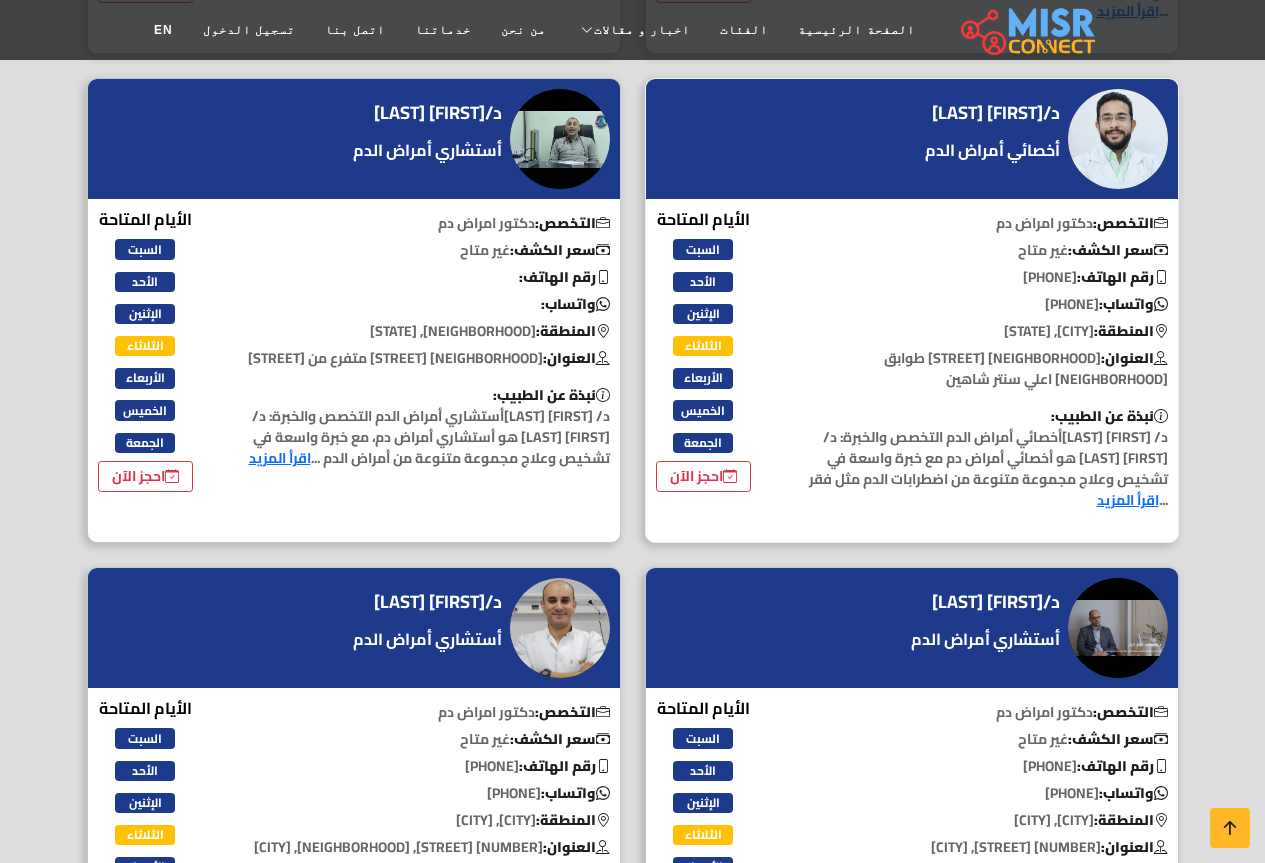 drag, startPoint x: 962, startPoint y: 272, endPoint x: 1072, endPoint y: 270, distance: 110.01818 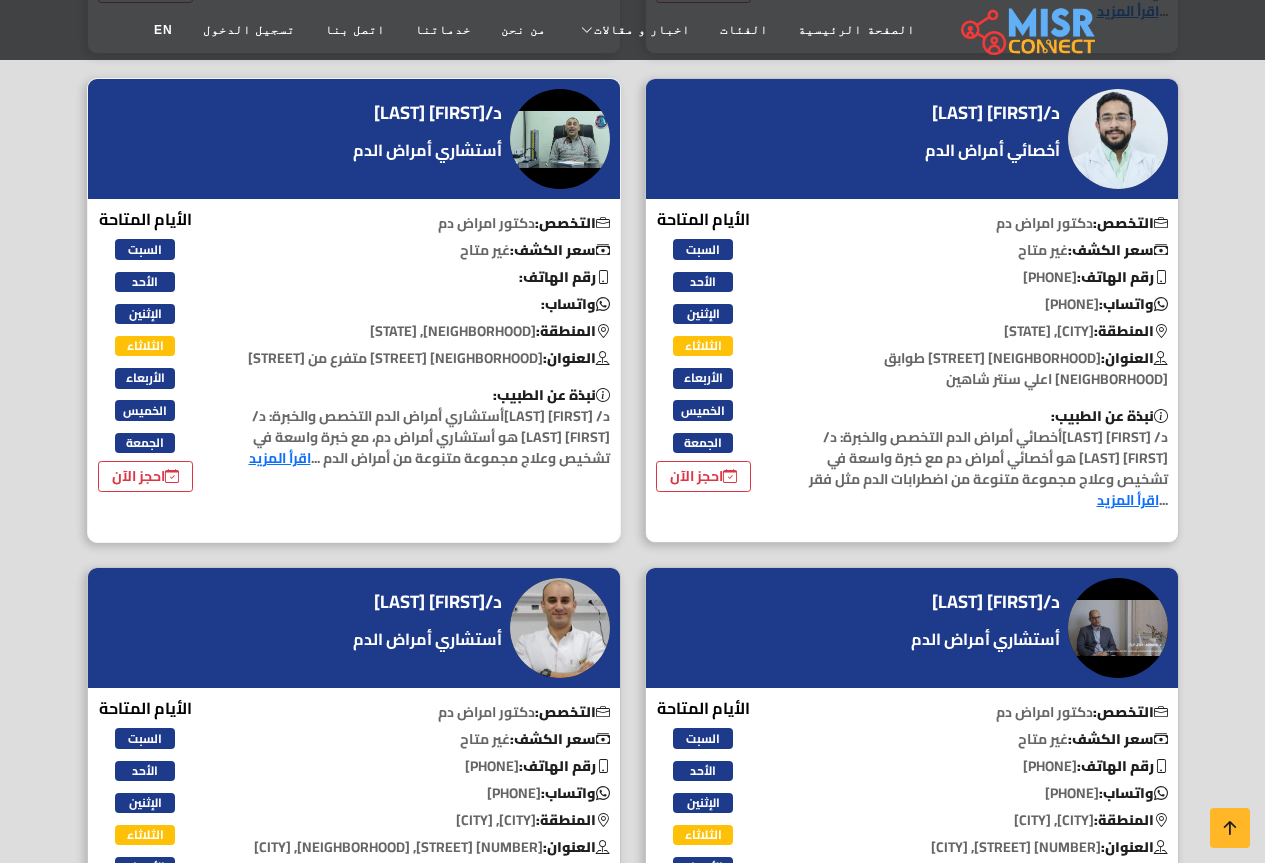 copy on "012 76881167" 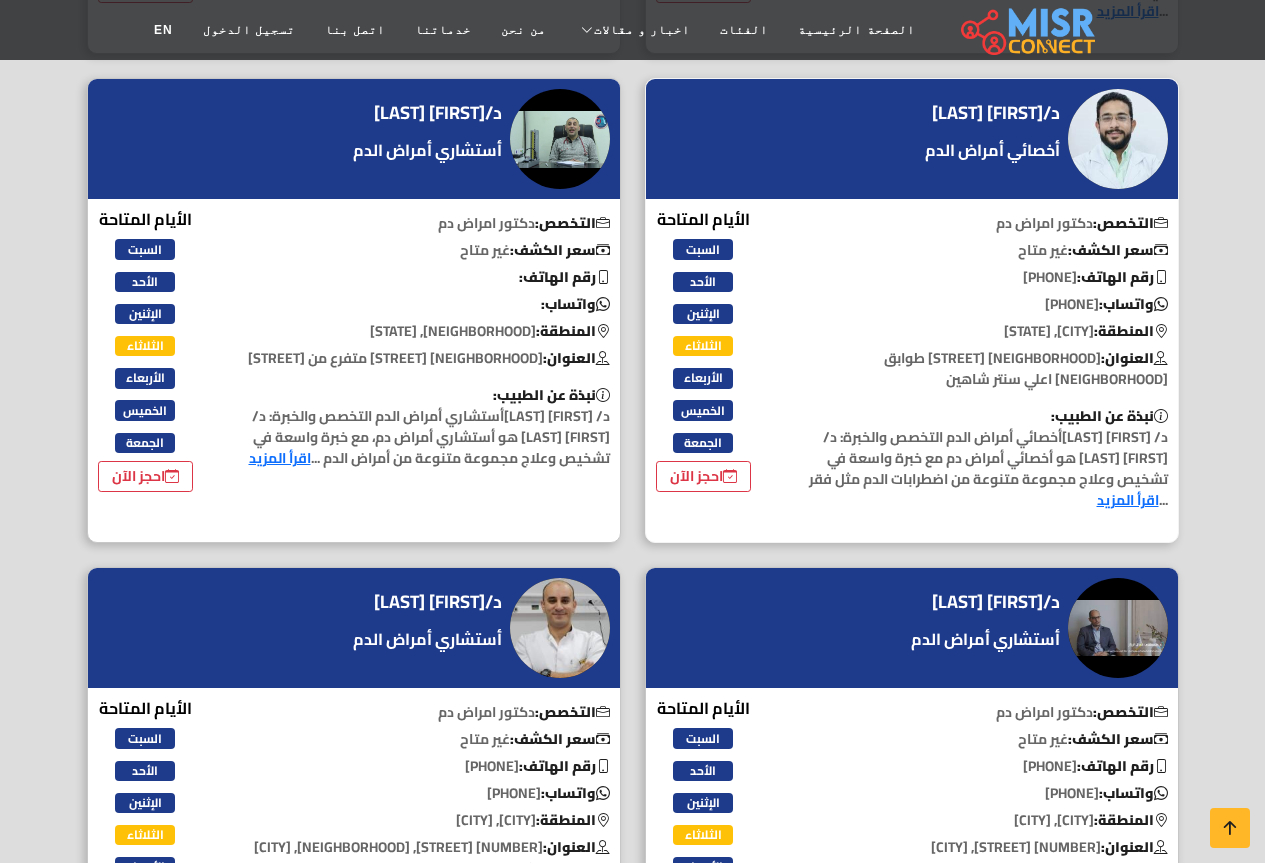 drag, startPoint x: 874, startPoint y: 111, endPoint x: 1034, endPoint y: 105, distance: 160.11246 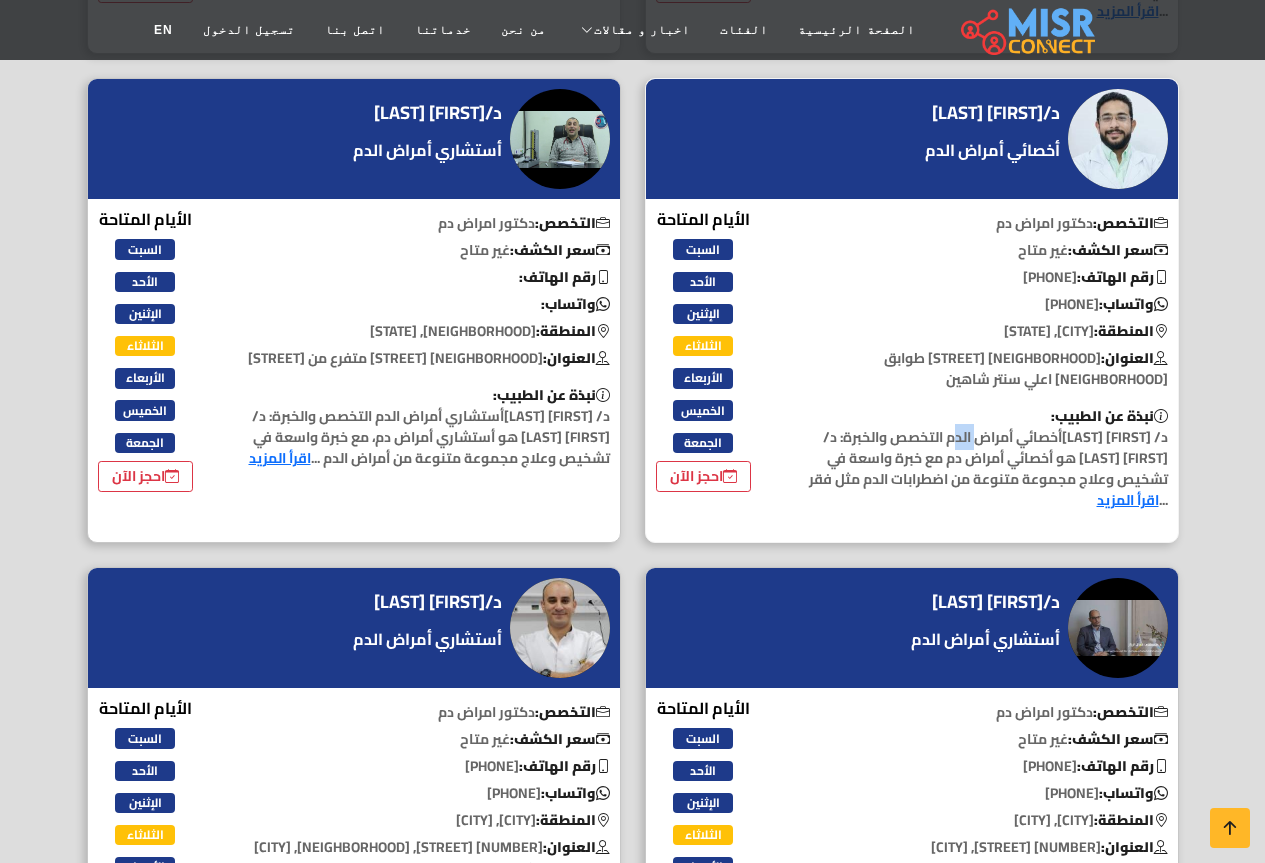drag, startPoint x: 1084, startPoint y: 421, endPoint x: 1110, endPoint y: 417, distance: 26.305893 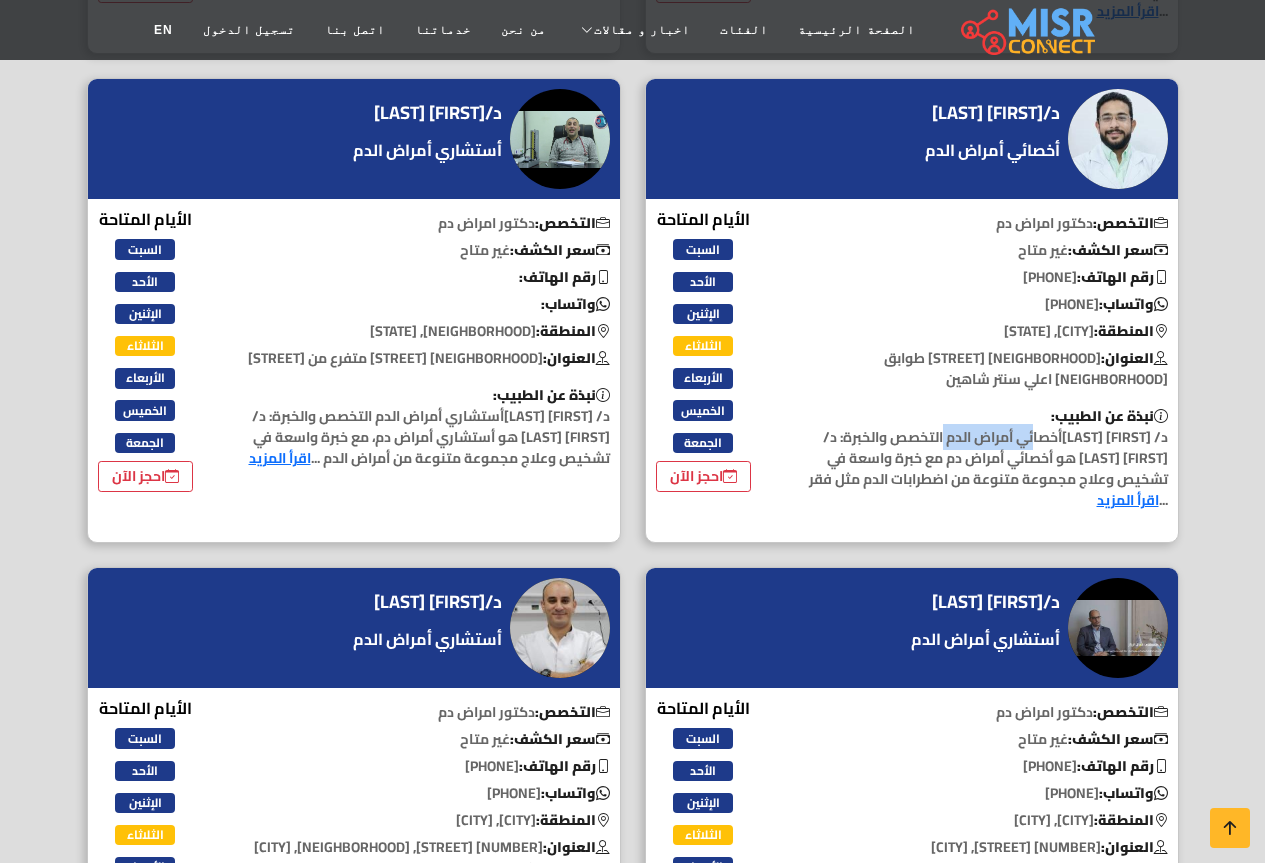 drag, startPoint x: 1075, startPoint y: 422, endPoint x: 1182, endPoint y: 422, distance: 107 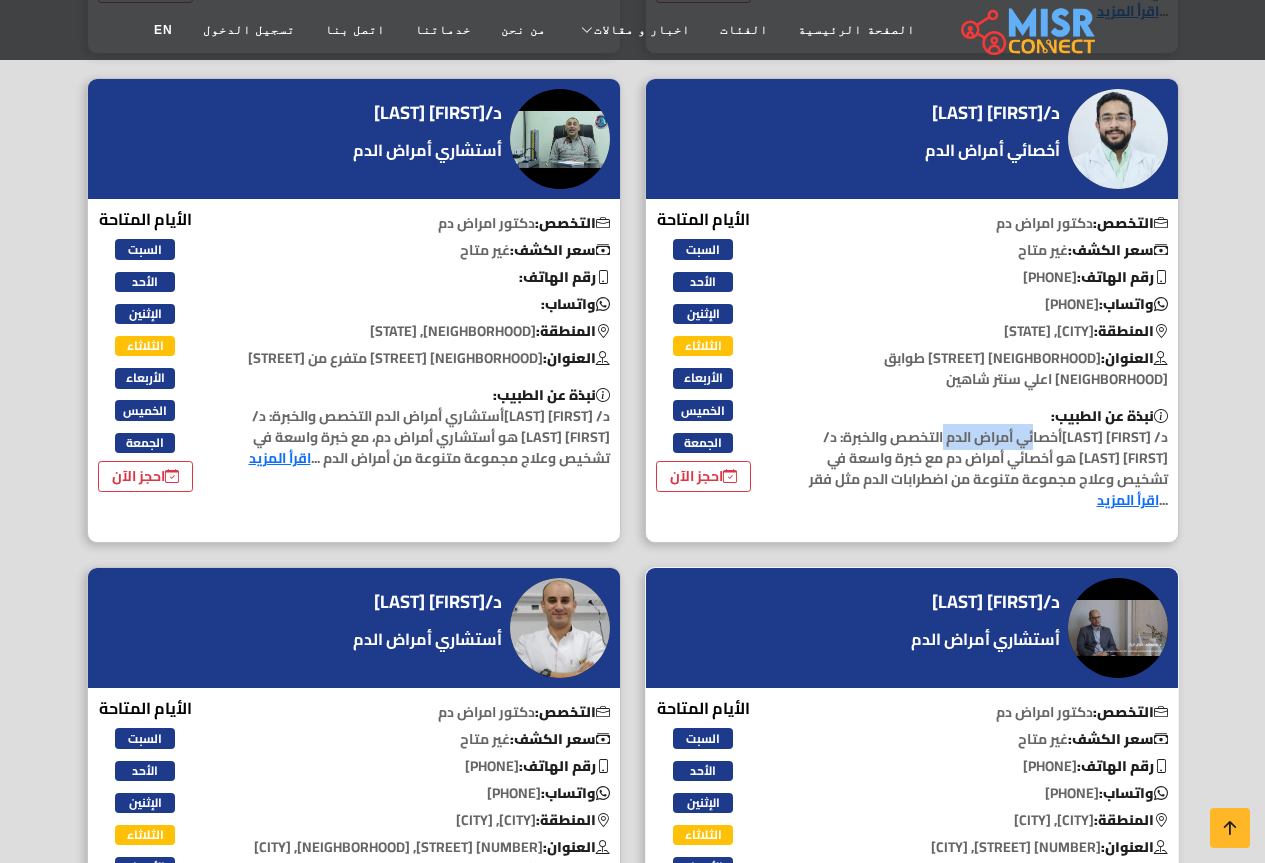 copy on "د/ أسامة قزمان" 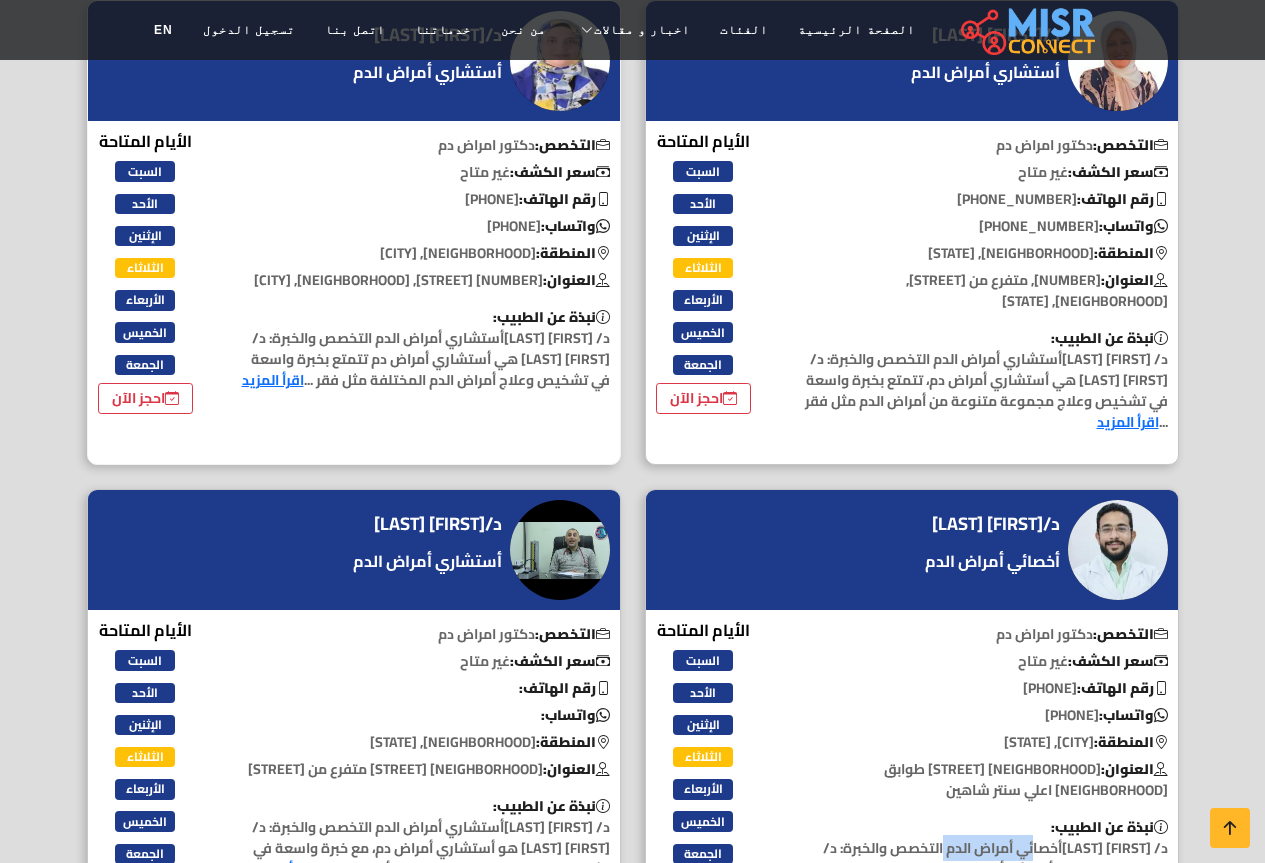 scroll, scrollTop: 700, scrollLeft: 0, axis: vertical 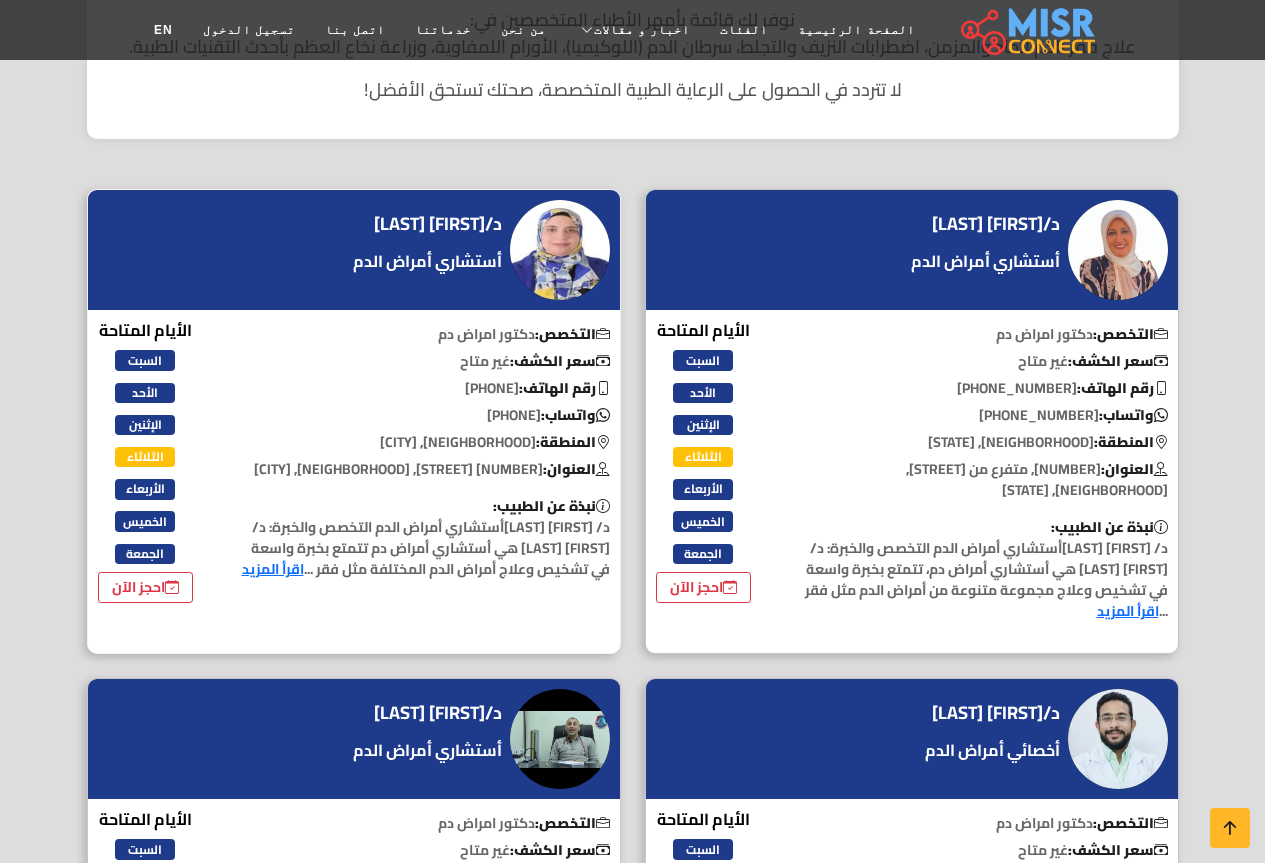drag, startPoint x: 400, startPoint y: 388, endPoint x: 517, endPoint y: 383, distance: 117.10679 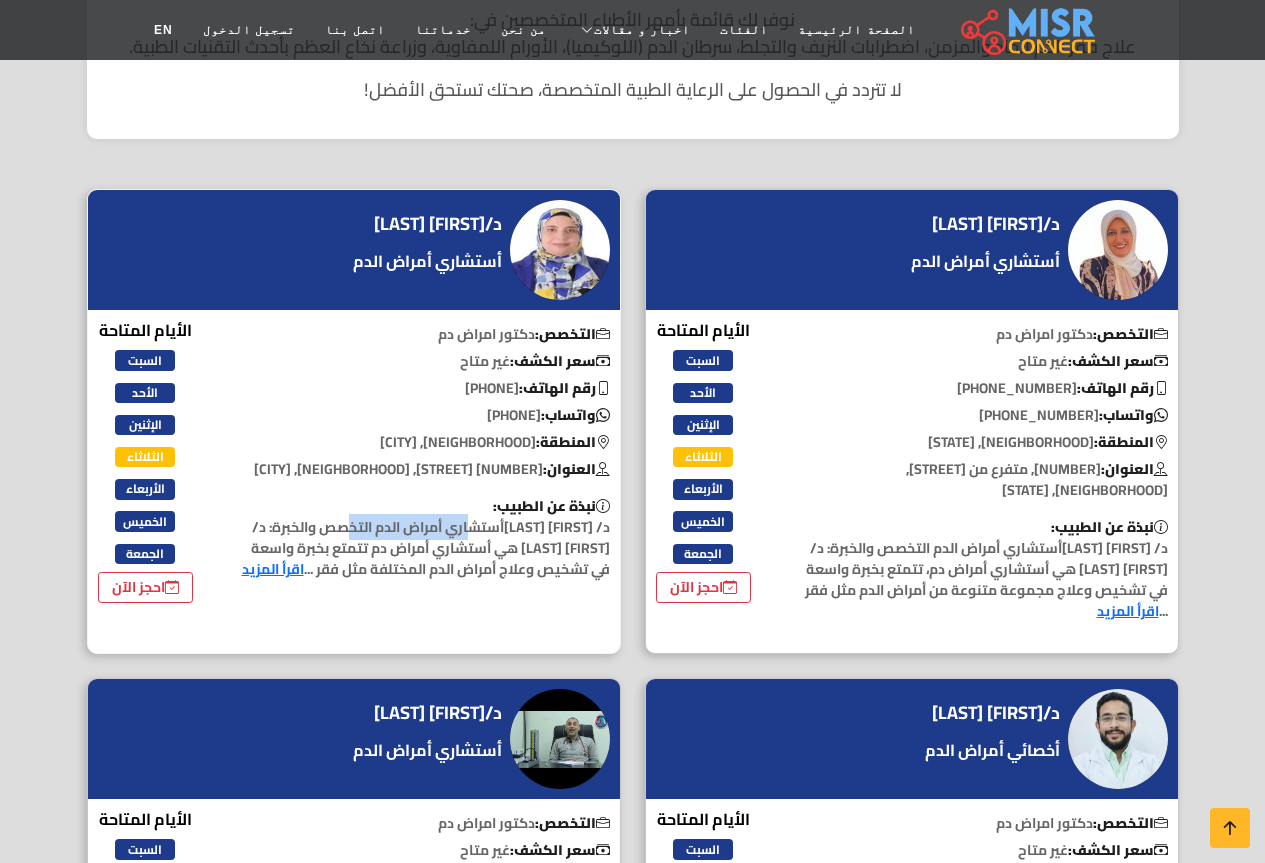 drag, startPoint x: 491, startPoint y: 551, endPoint x: 615, endPoint y: 547, distance: 124.0645 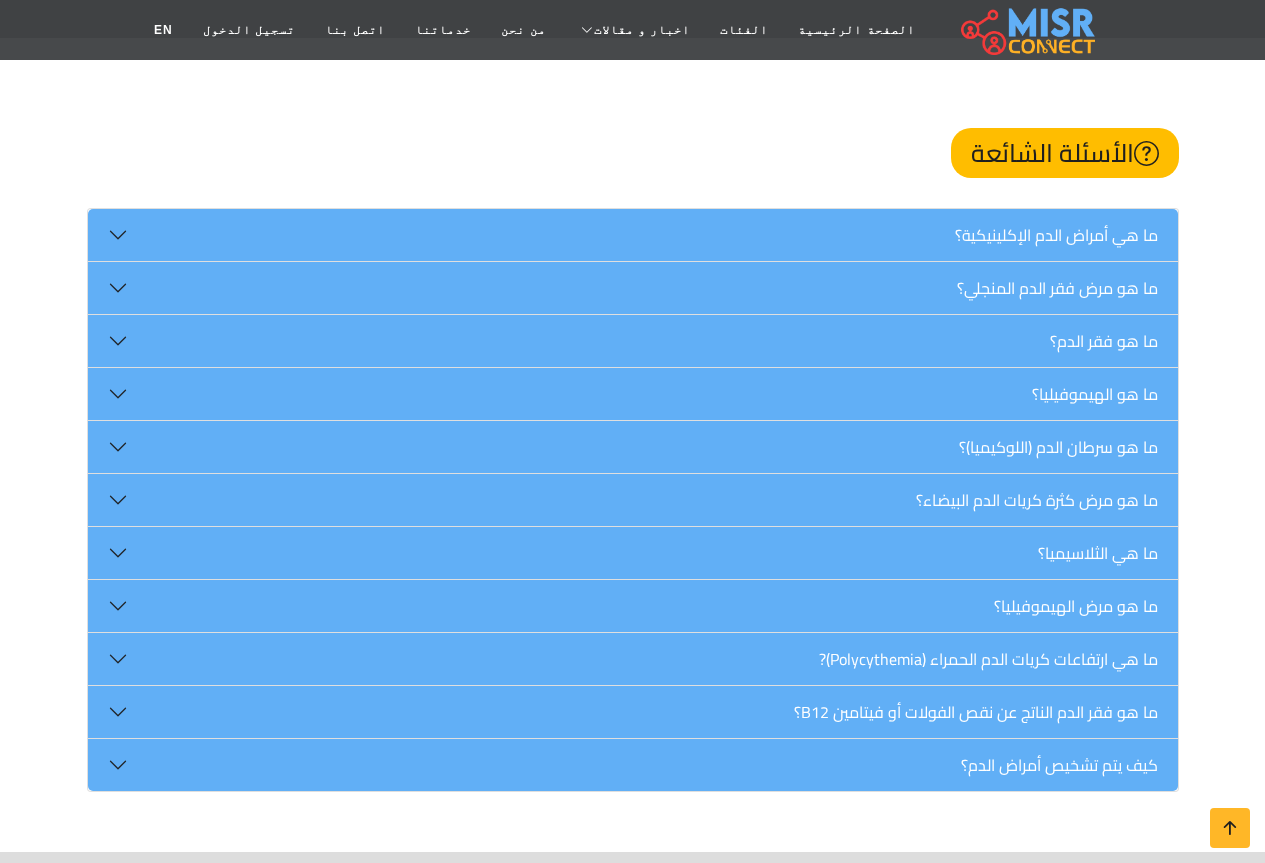 scroll, scrollTop: 2500, scrollLeft: 0, axis: vertical 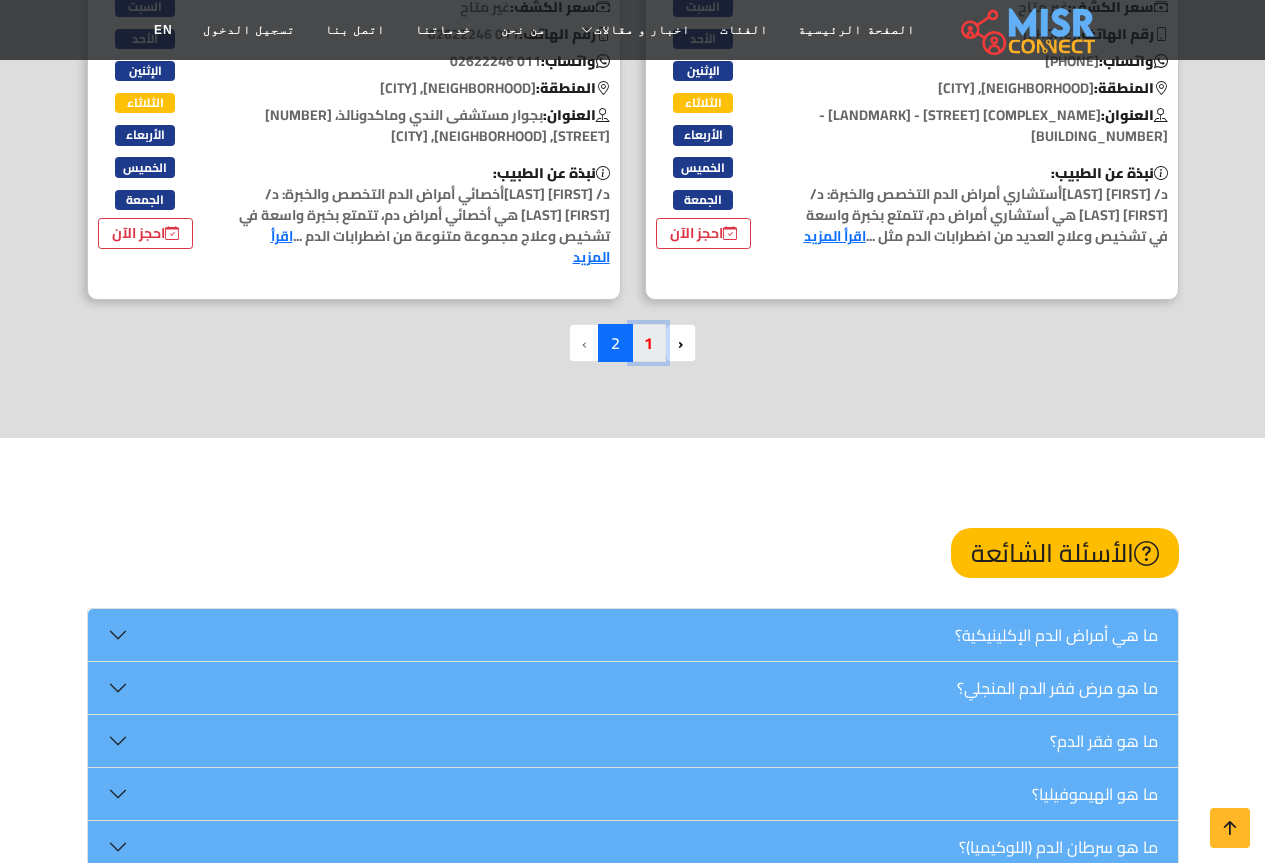 click on "1" at bounding box center (648, 343) 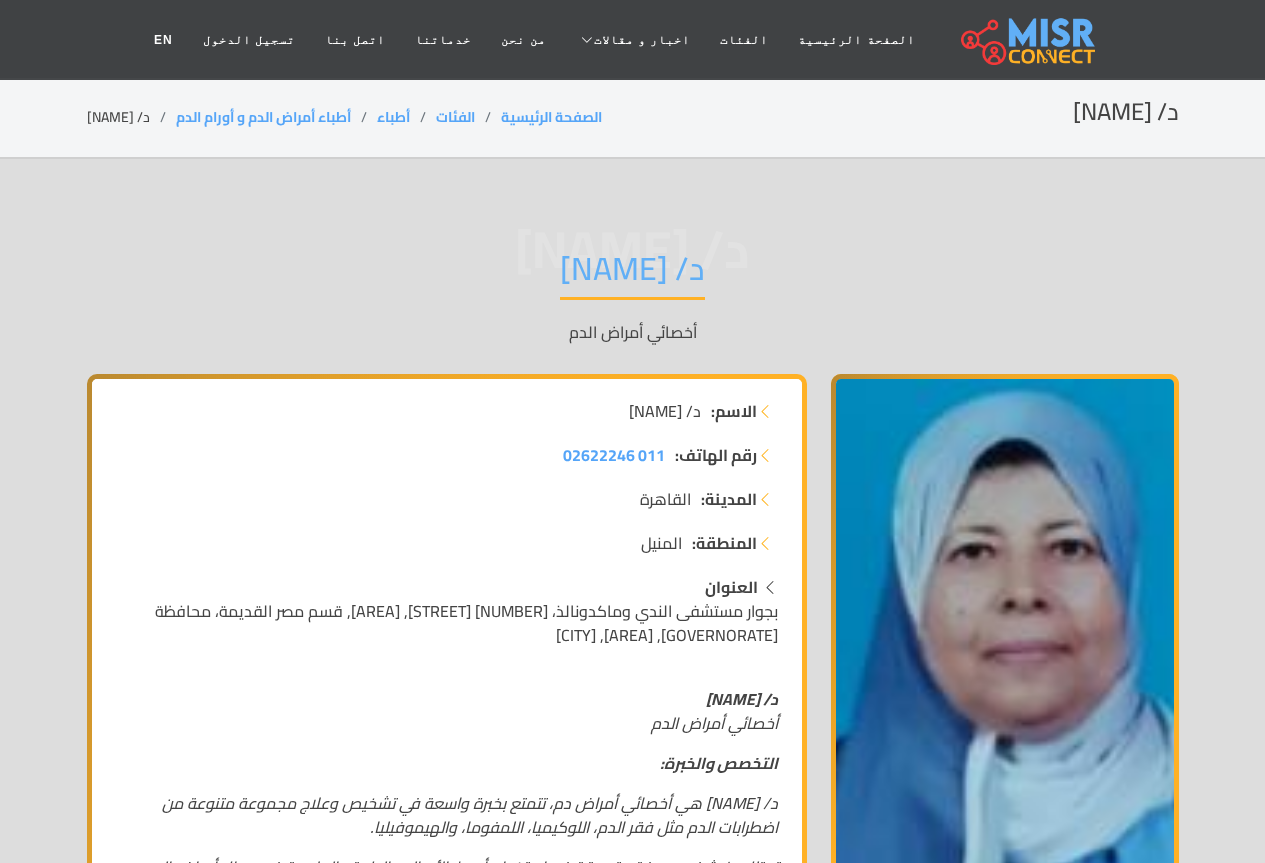 scroll, scrollTop: 0, scrollLeft: 0, axis: both 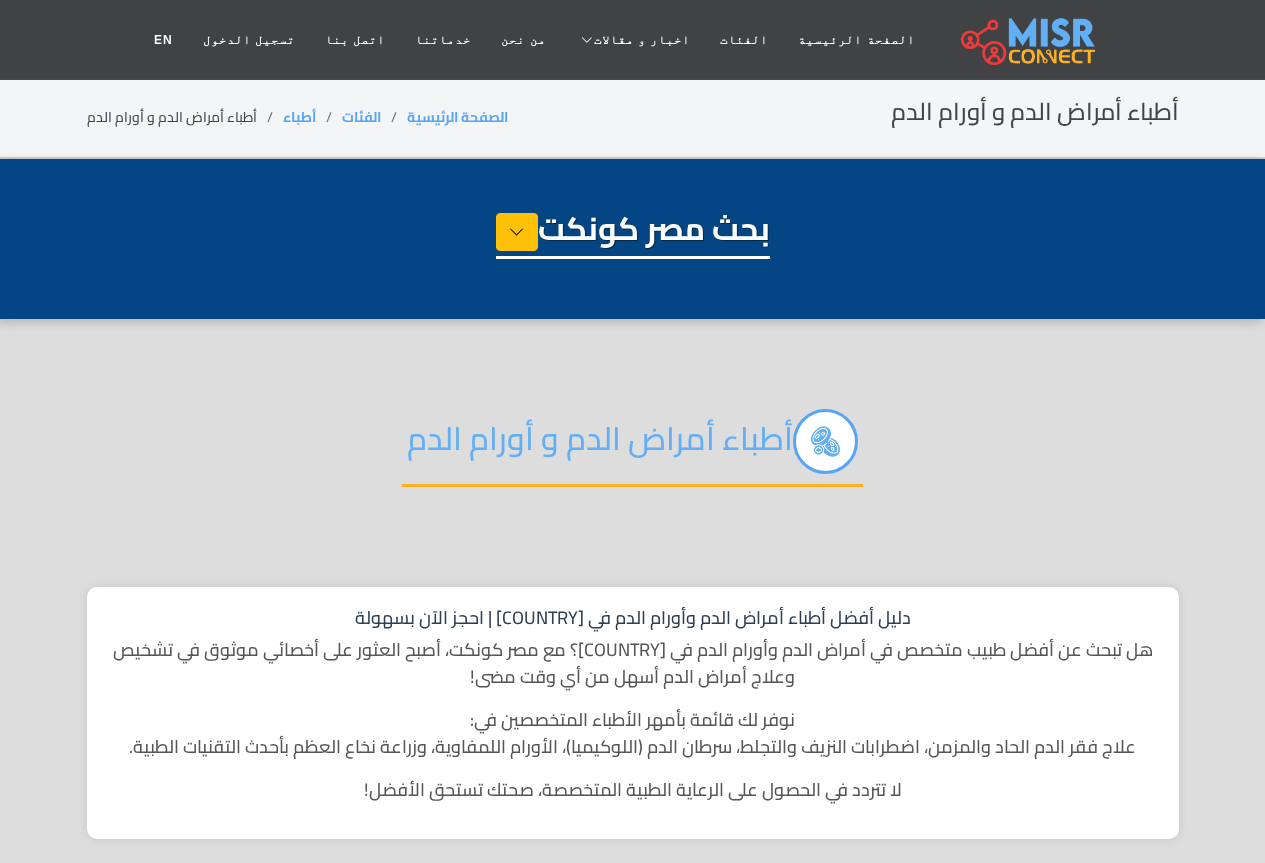 select on "*****" 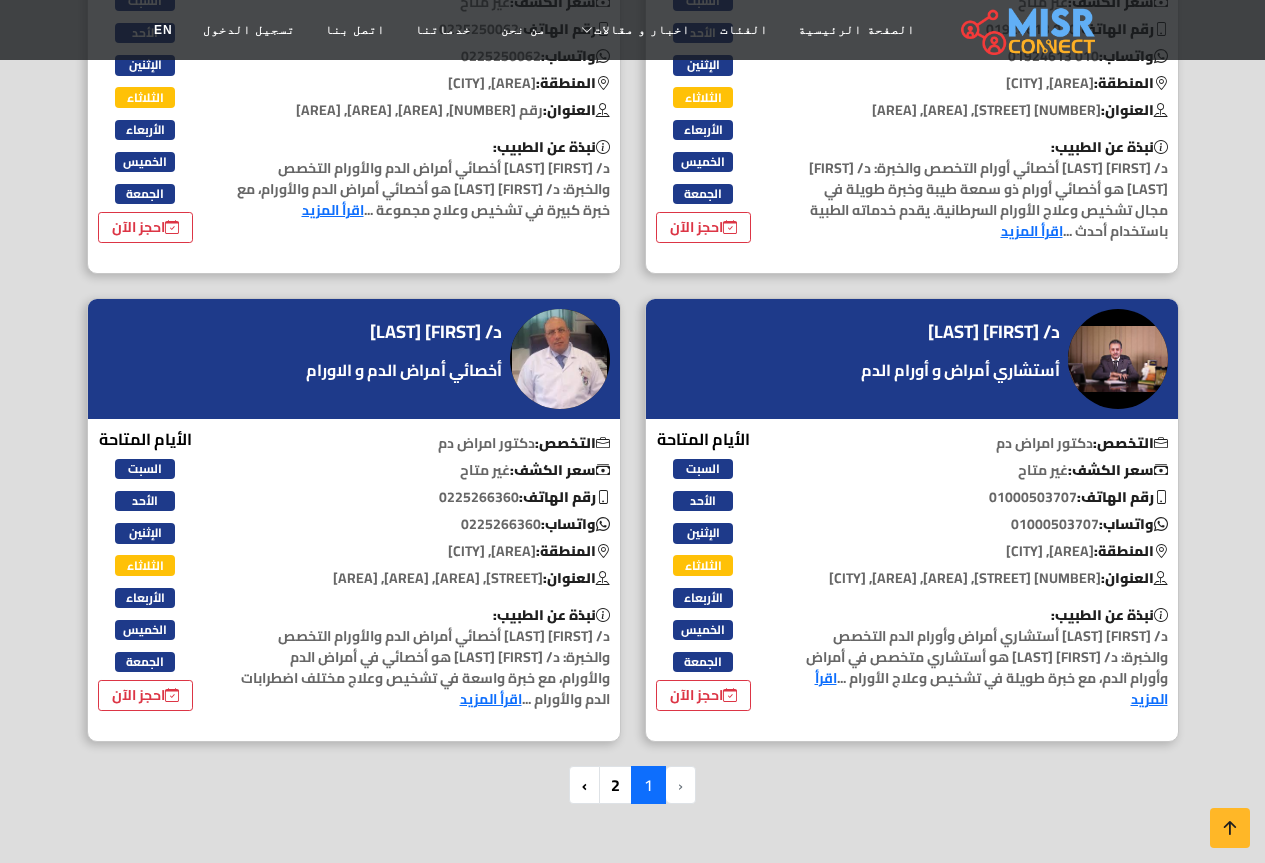 scroll, scrollTop: 5200, scrollLeft: 0, axis: vertical 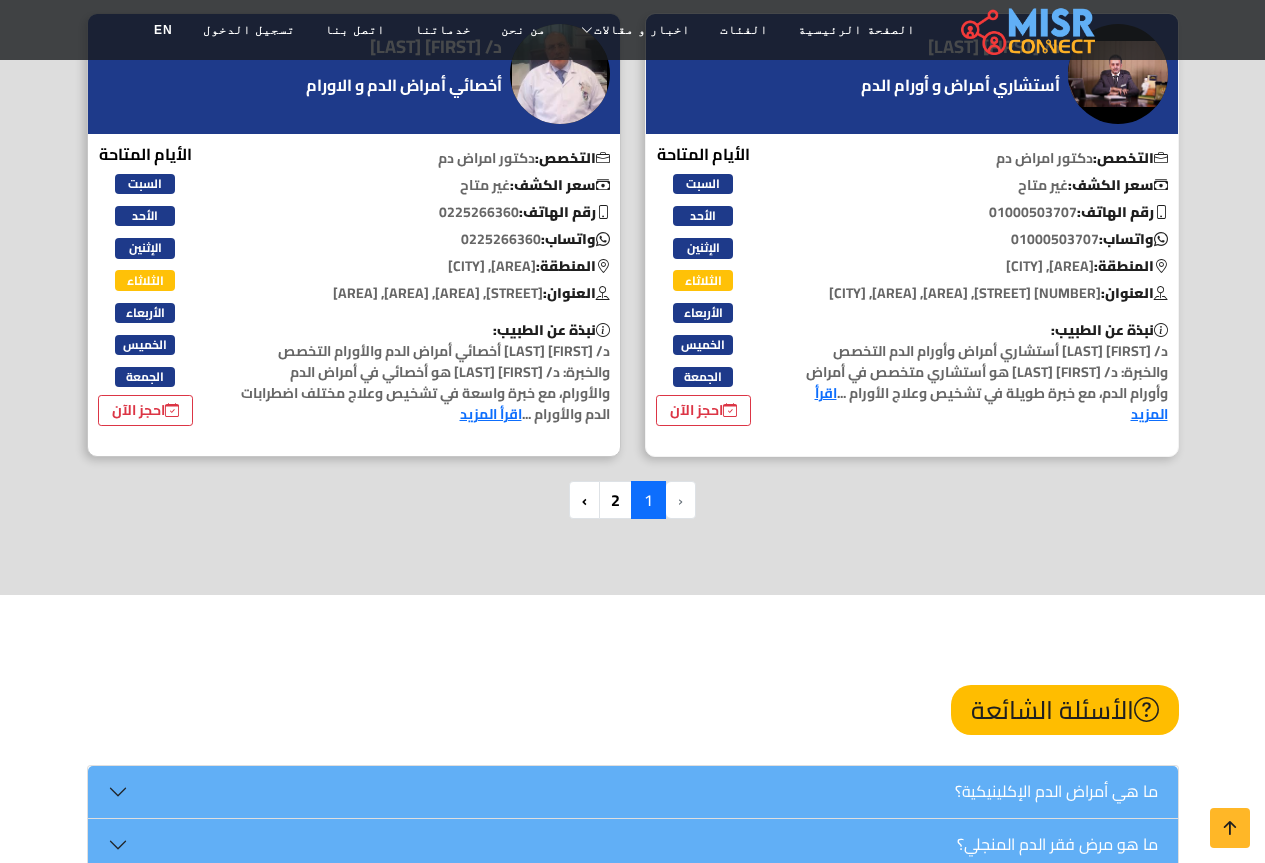 drag, startPoint x: 973, startPoint y: 432, endPoint x: 1068, endPoint y: 428, distance: 95.084175 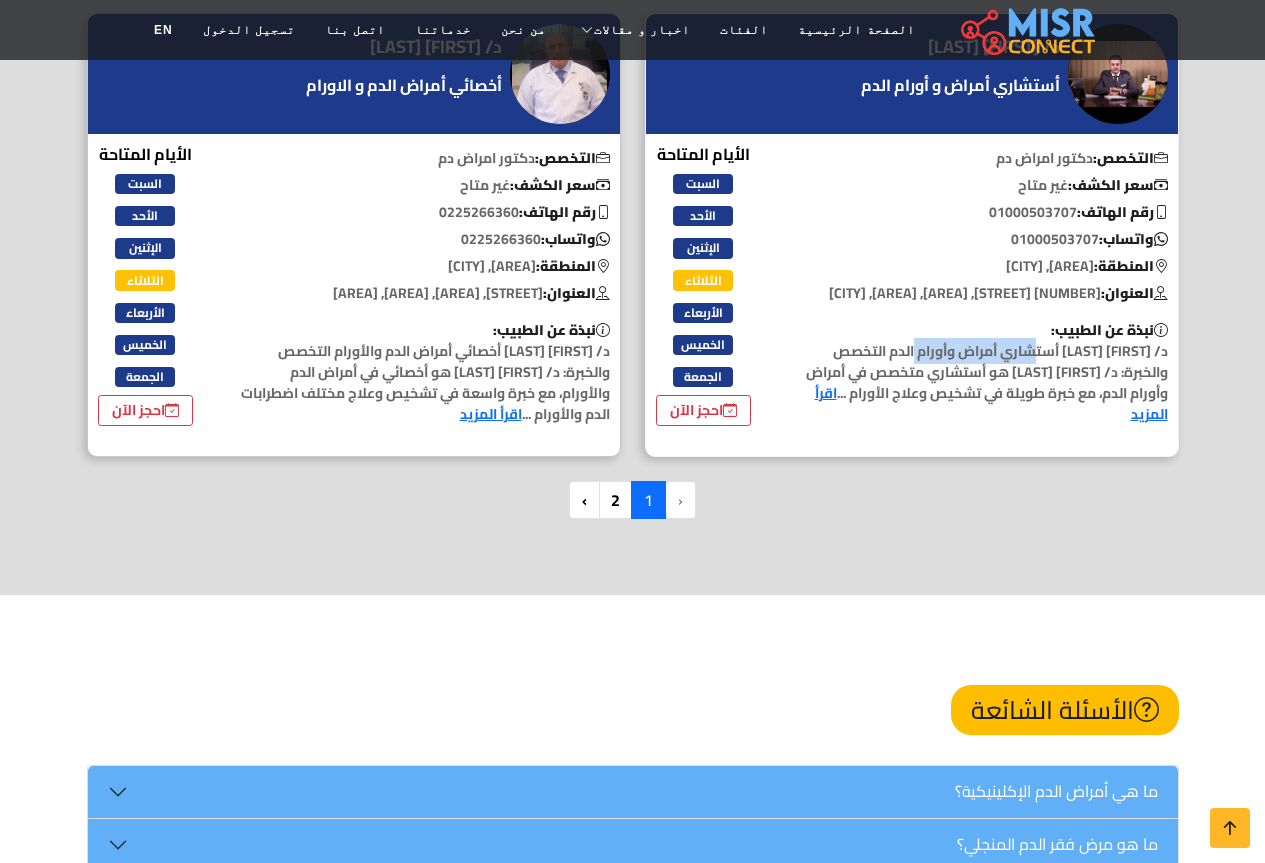 drag, startPoint x: 1060, startPoint y: 574, endPoint x: 1176, endPoint y: 574, distance: 116 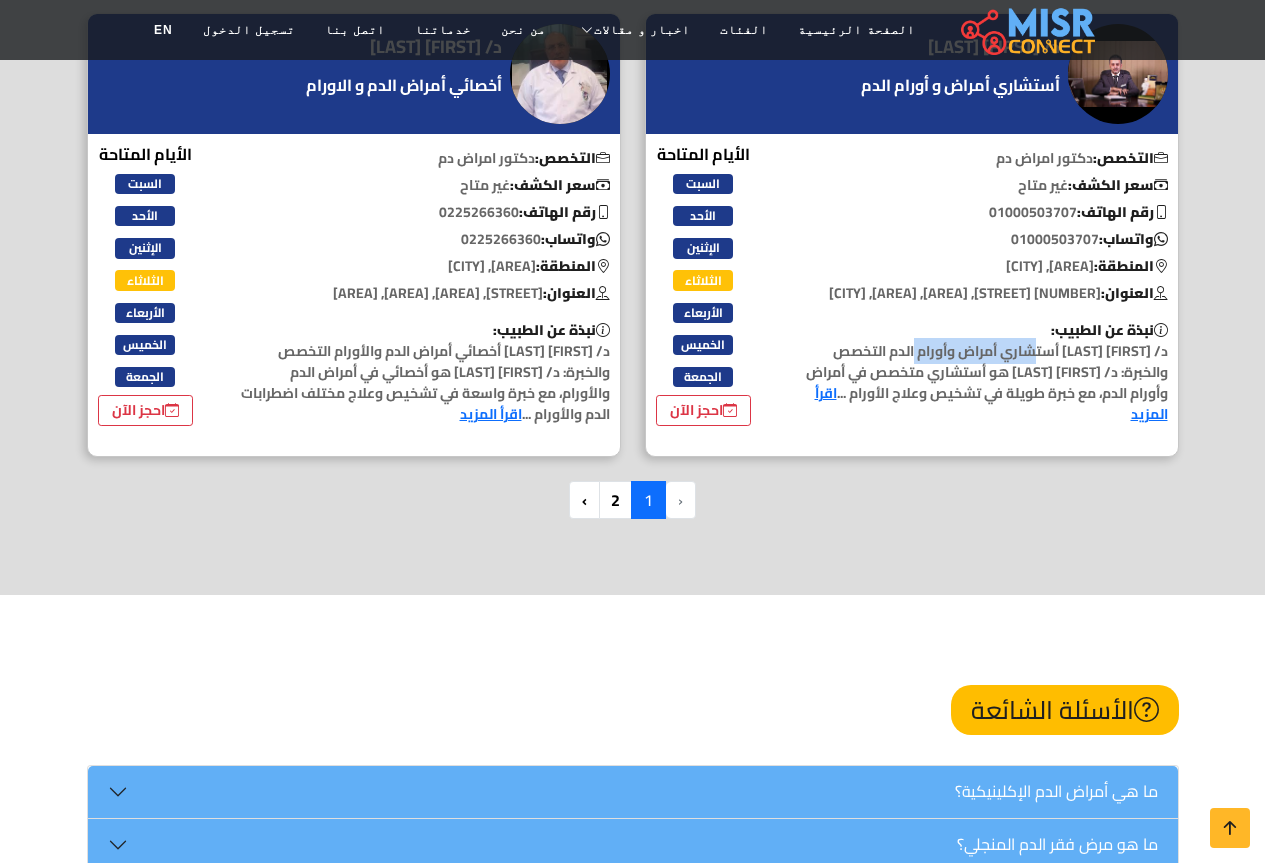copy on "د/ أحمد عبد الهادي" 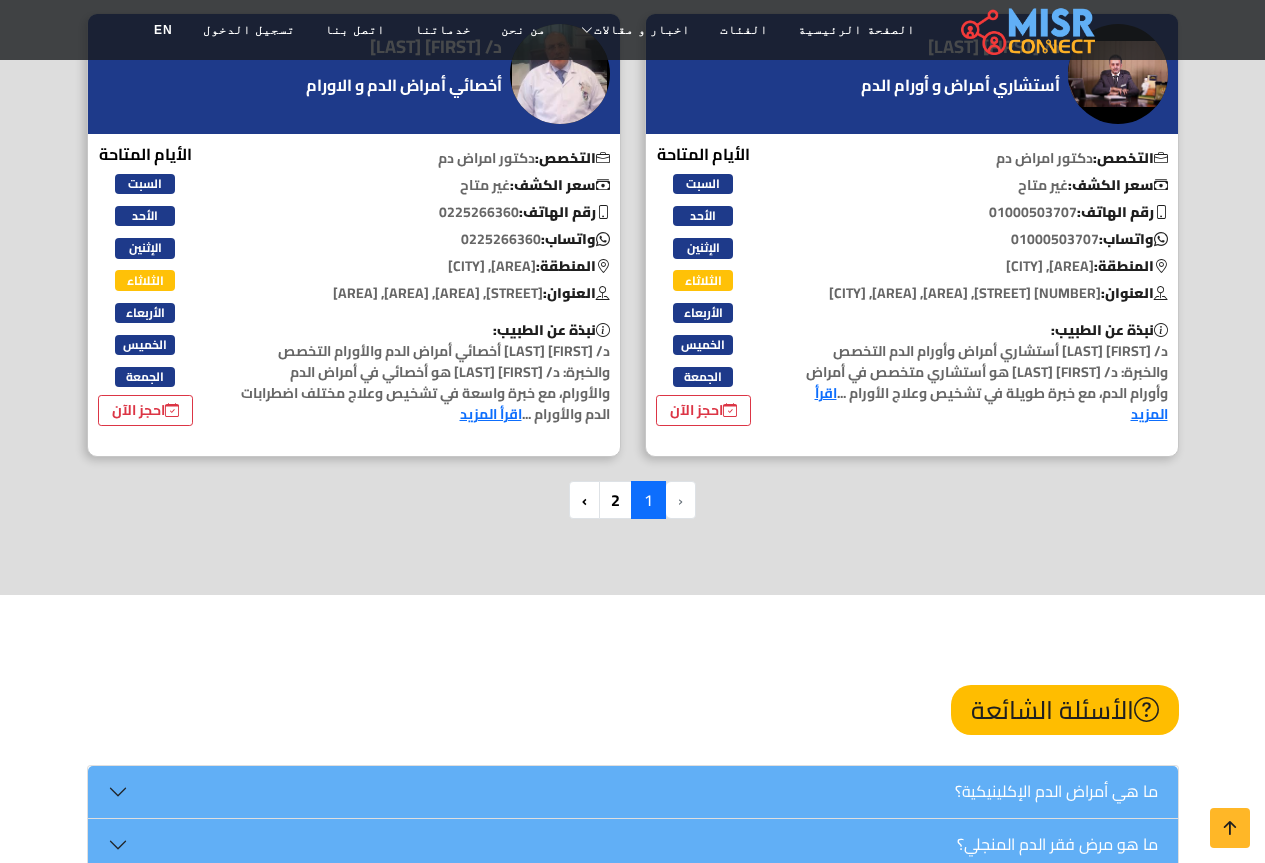 click on "‹
1
2
›" at bounding box center [633, 508] 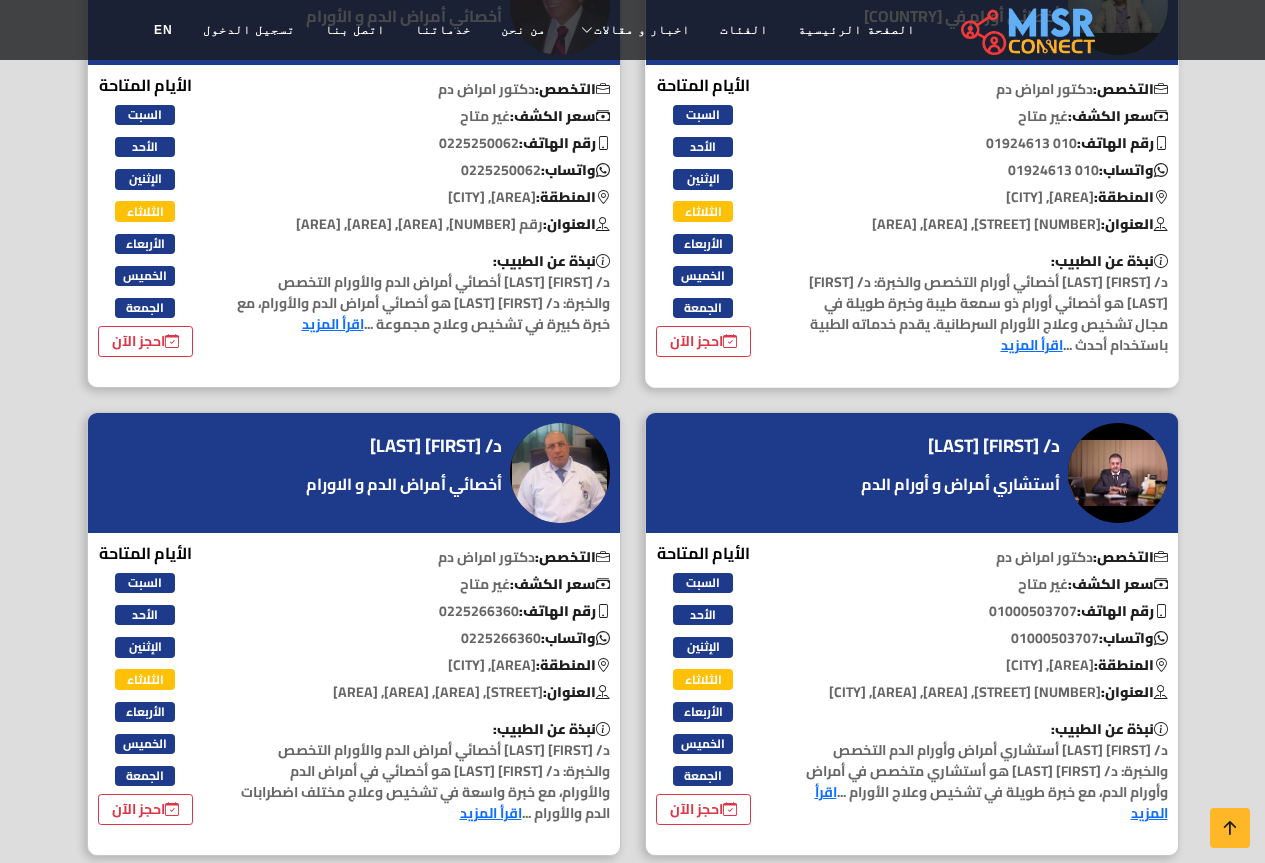 scroll, scrollTop: 4800, scrollLeft: 0, axis: vertical 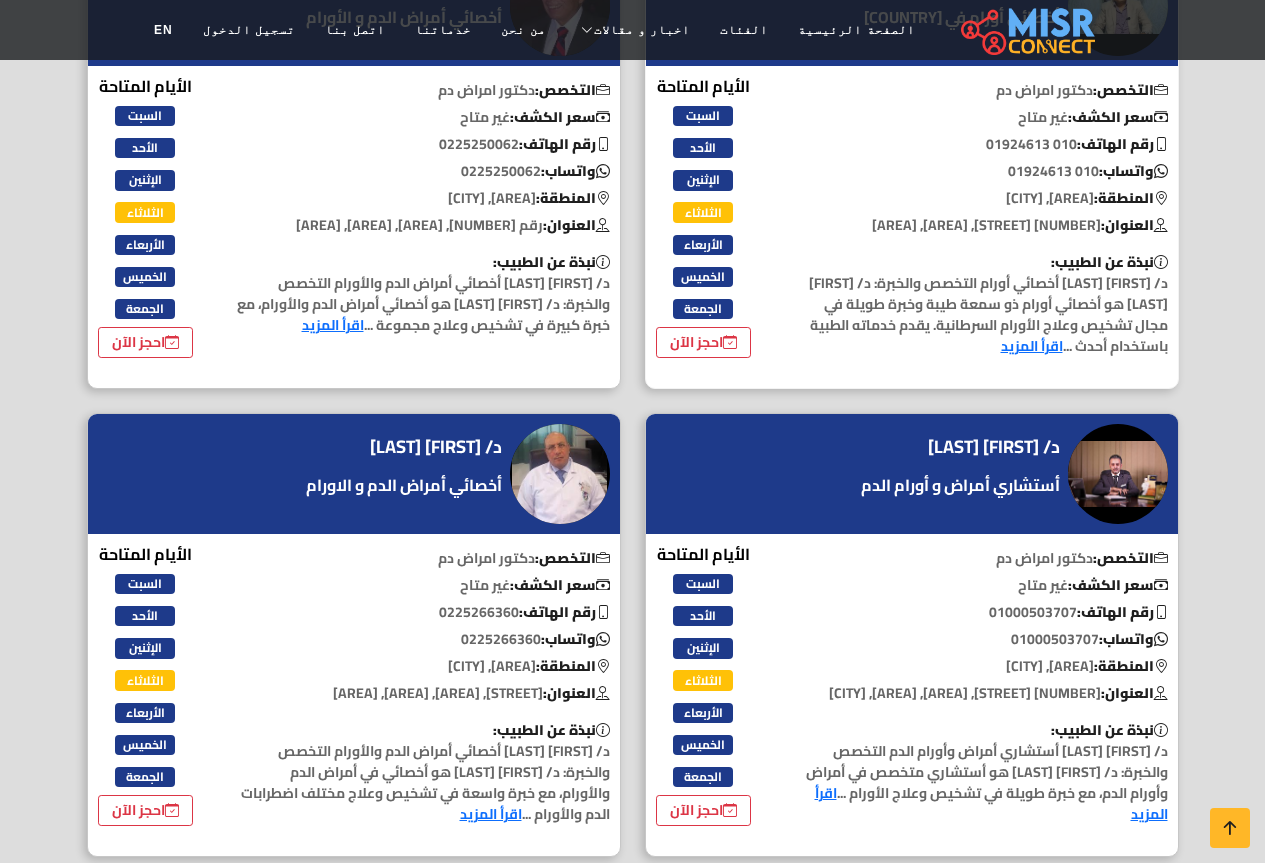 drag, startPoint x: 959, startPoint y: 338, endPoint x: 1073, endPoint y: 333, distance: 114.1096 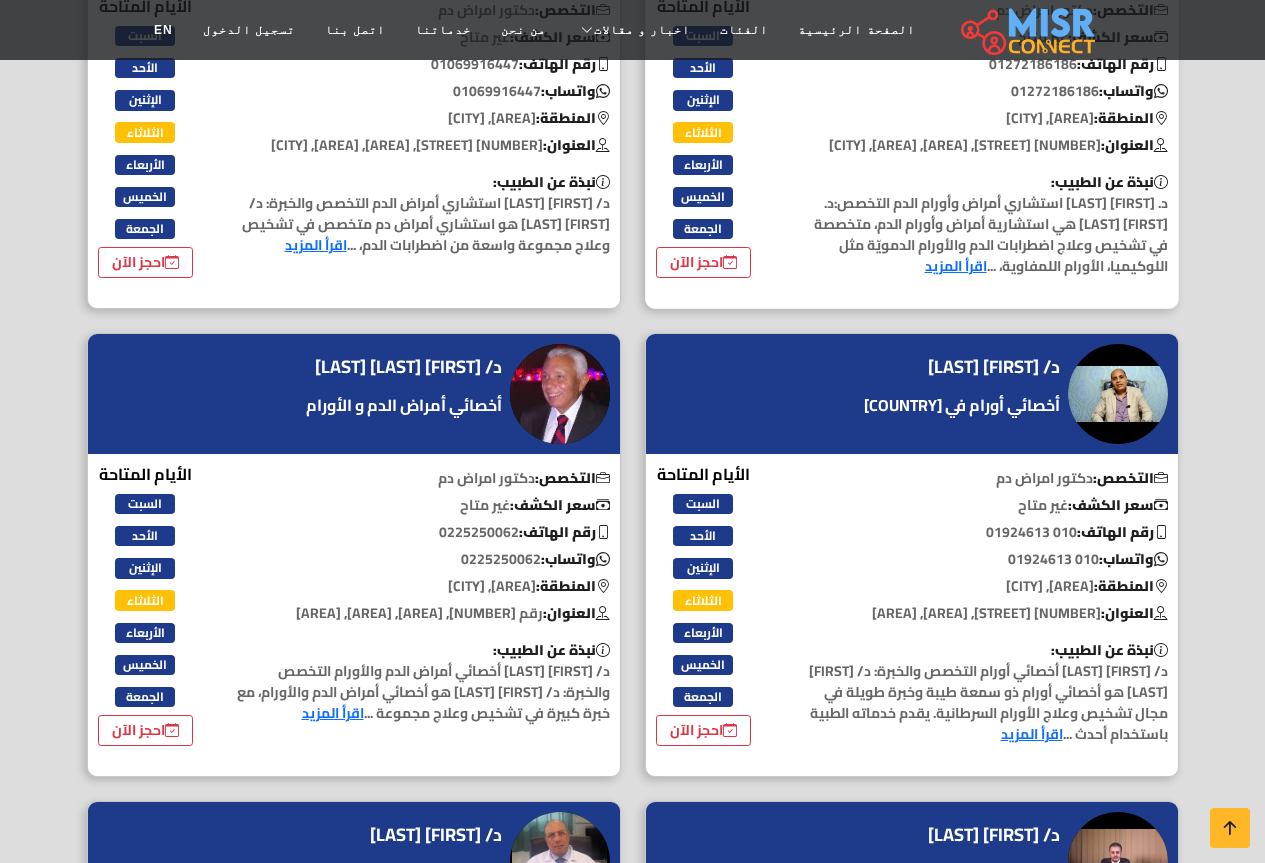 scroll, scrollTop: 4400, scrollLeft: 0, axis: vertical 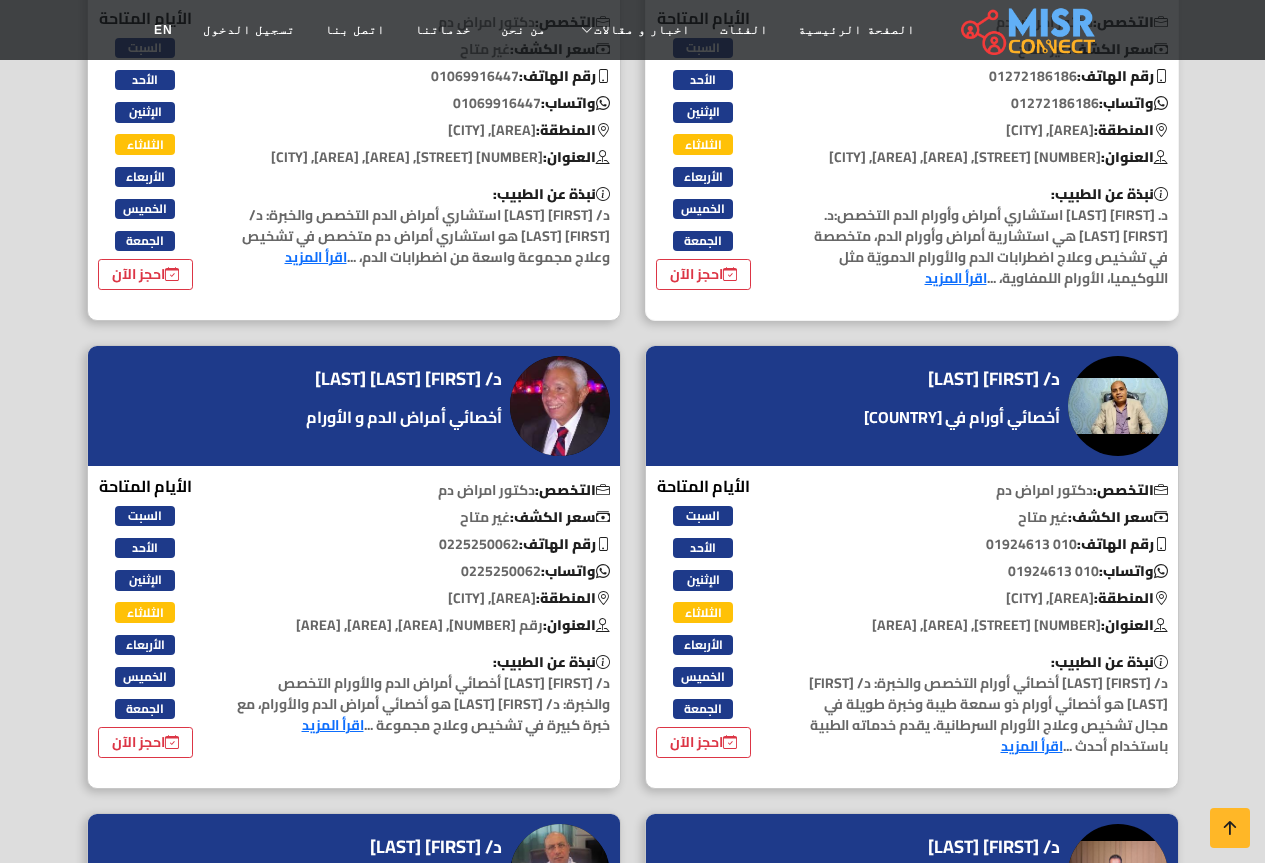 drag, startPoint x: 982, startPoint y: 247, endPoint x: 1067, endPoint y: 254, distance: 85.28775 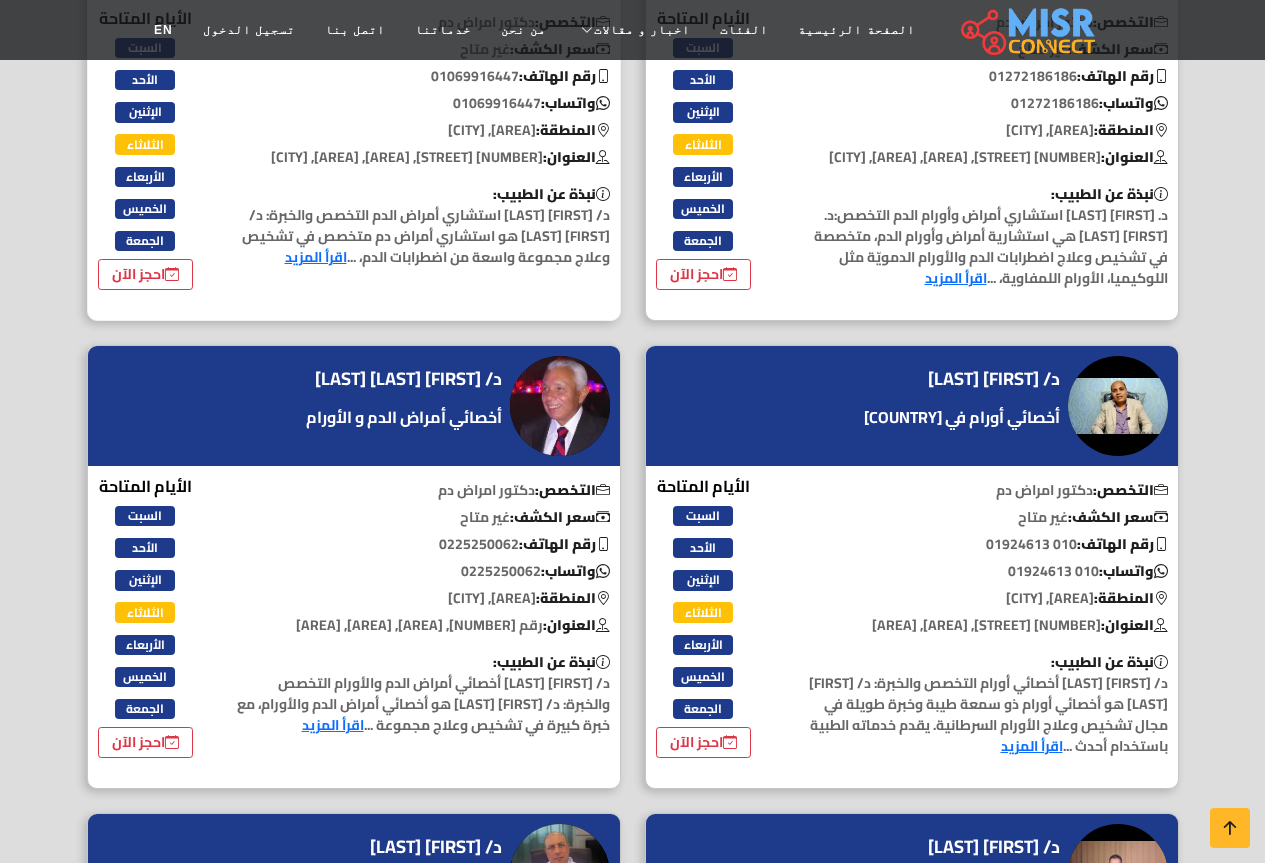 drag, startPoint x: 407, startPoint y: 251, endPoint x: 510, endPoint y: 254, distance: 103.04368 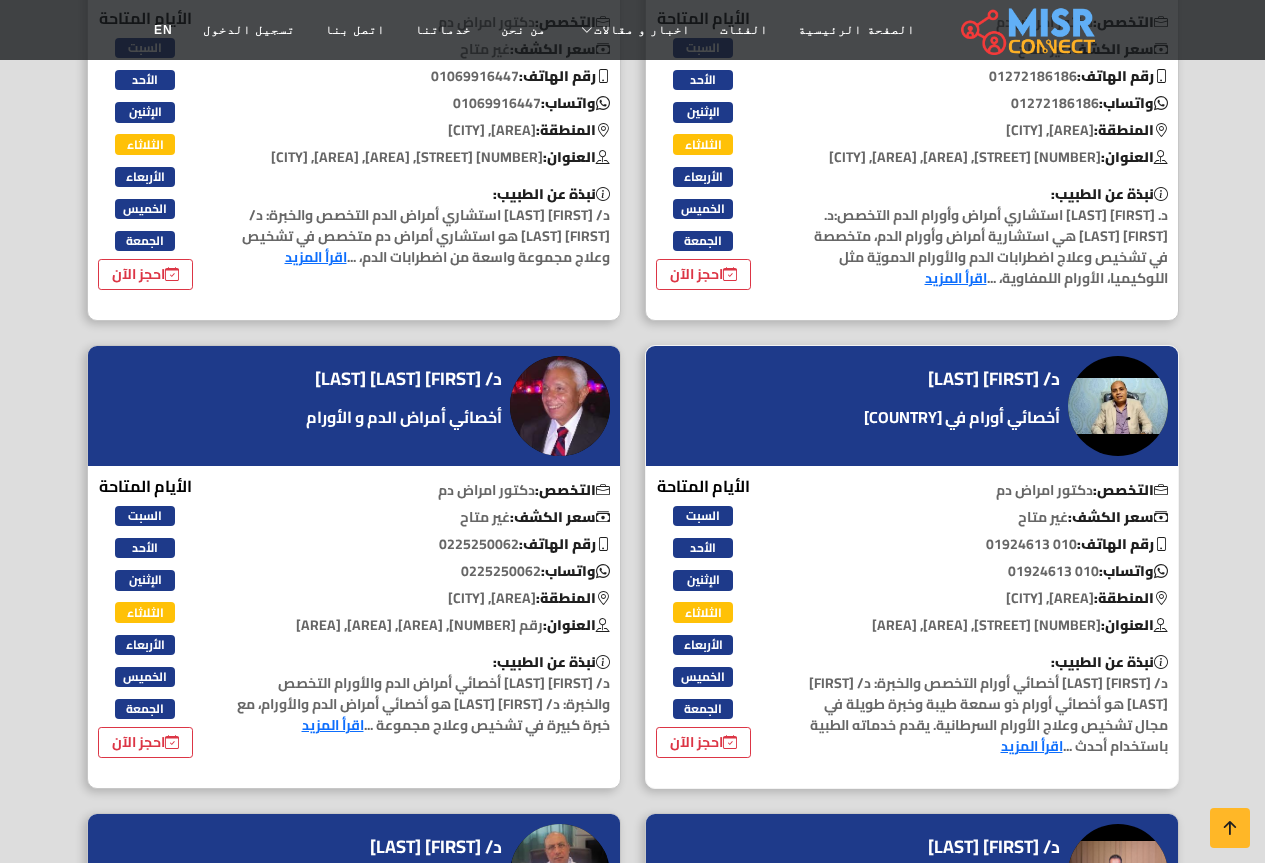 copy on "01069916447" 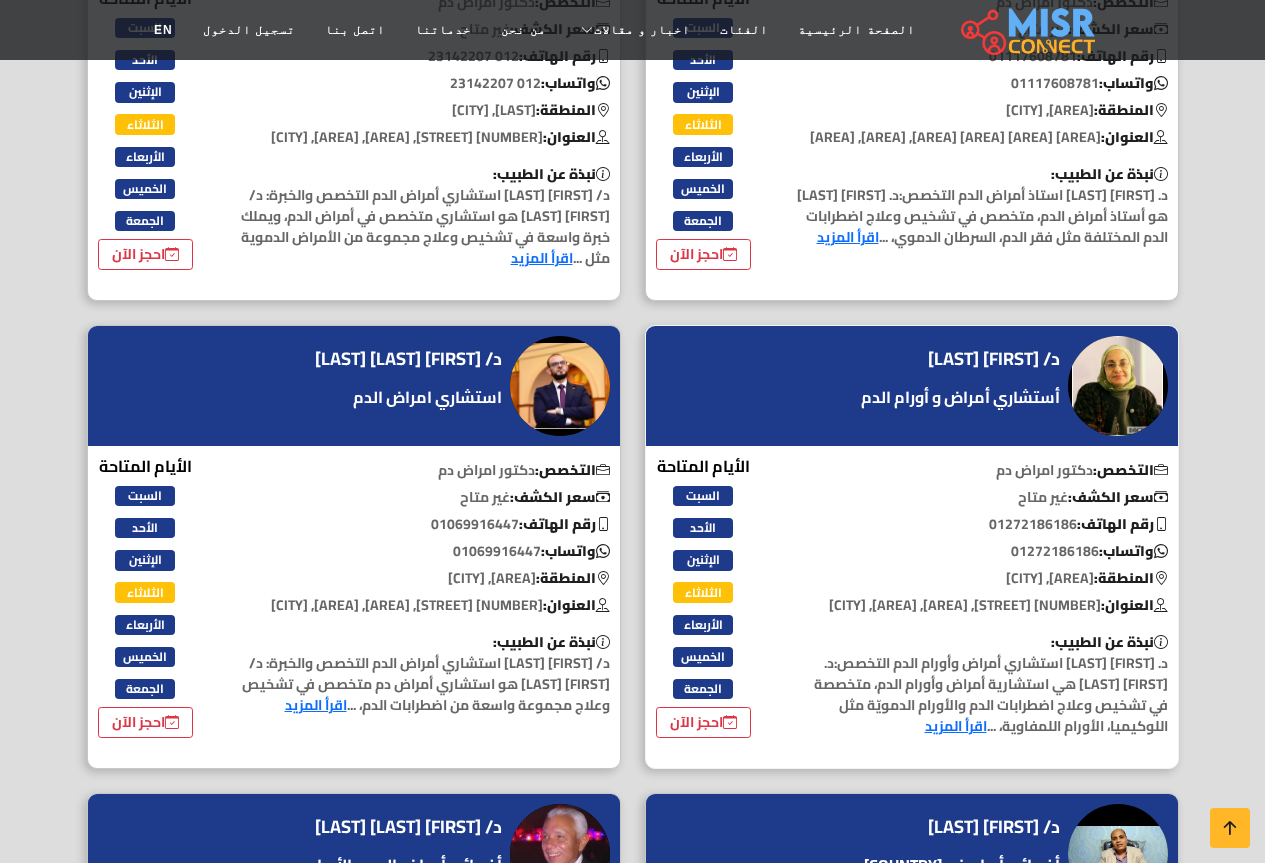 scroll, scrollTop: 3900, scrollLeft: 0, axis: vertical 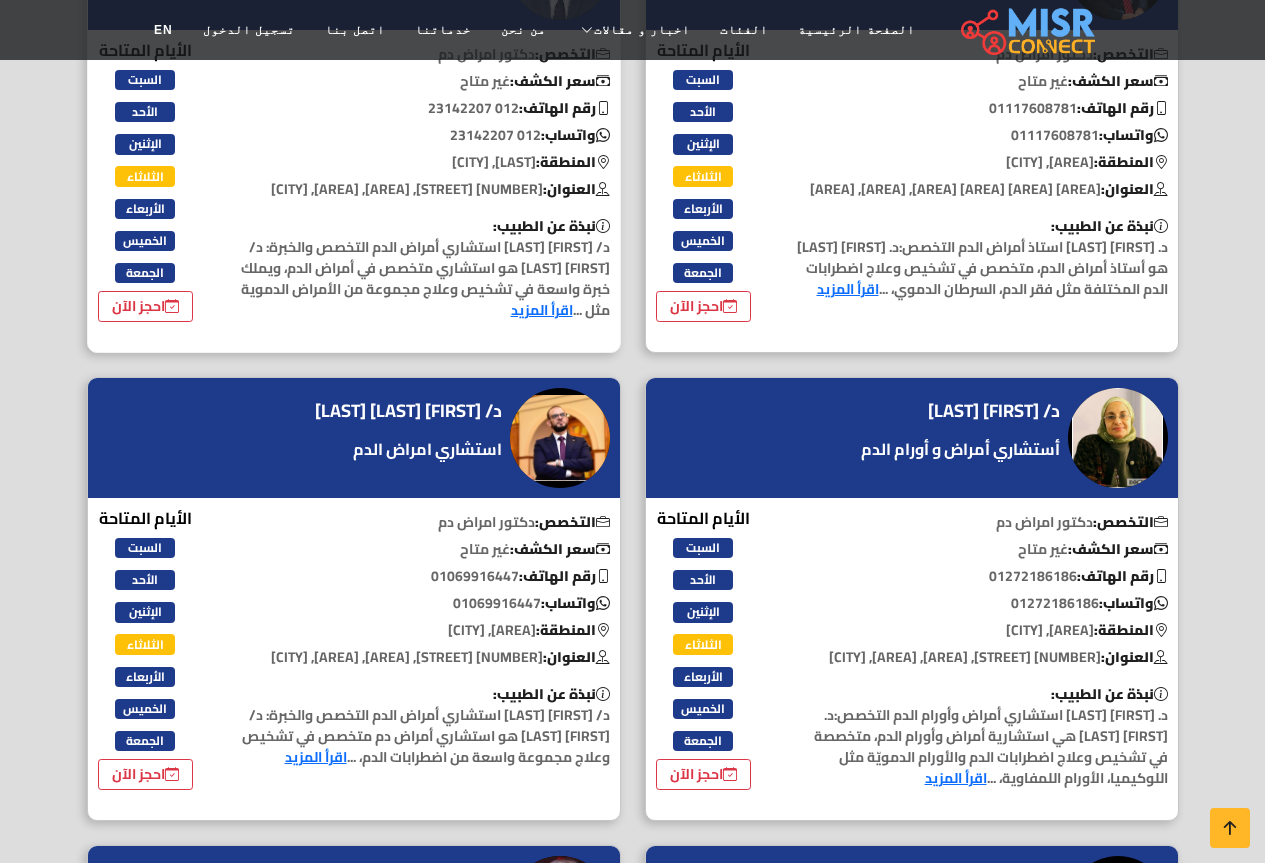 drag, startPoint x: 416, startPoint y: 263, endPoint x: 513, endPoint y: 259, distance: 97.082436 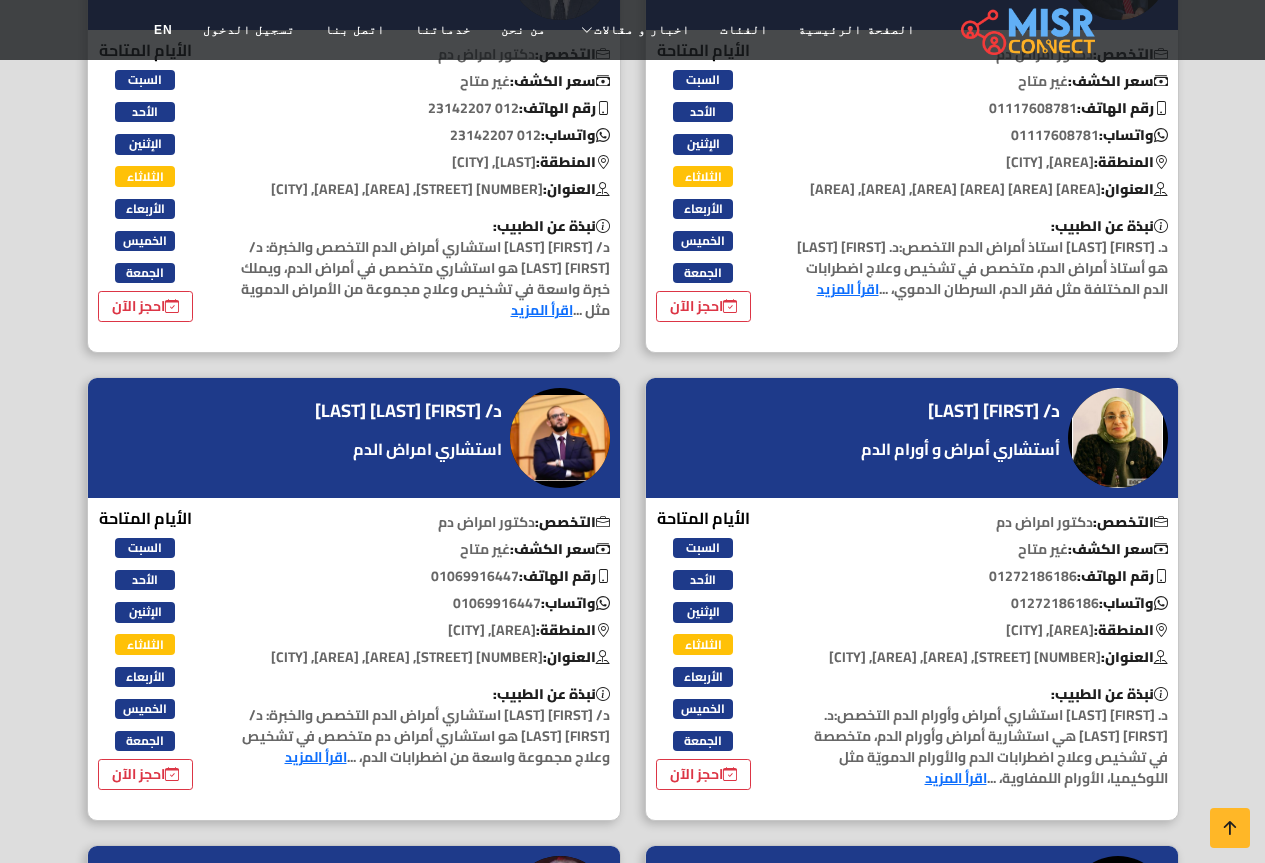 copy on "012 23142207" 